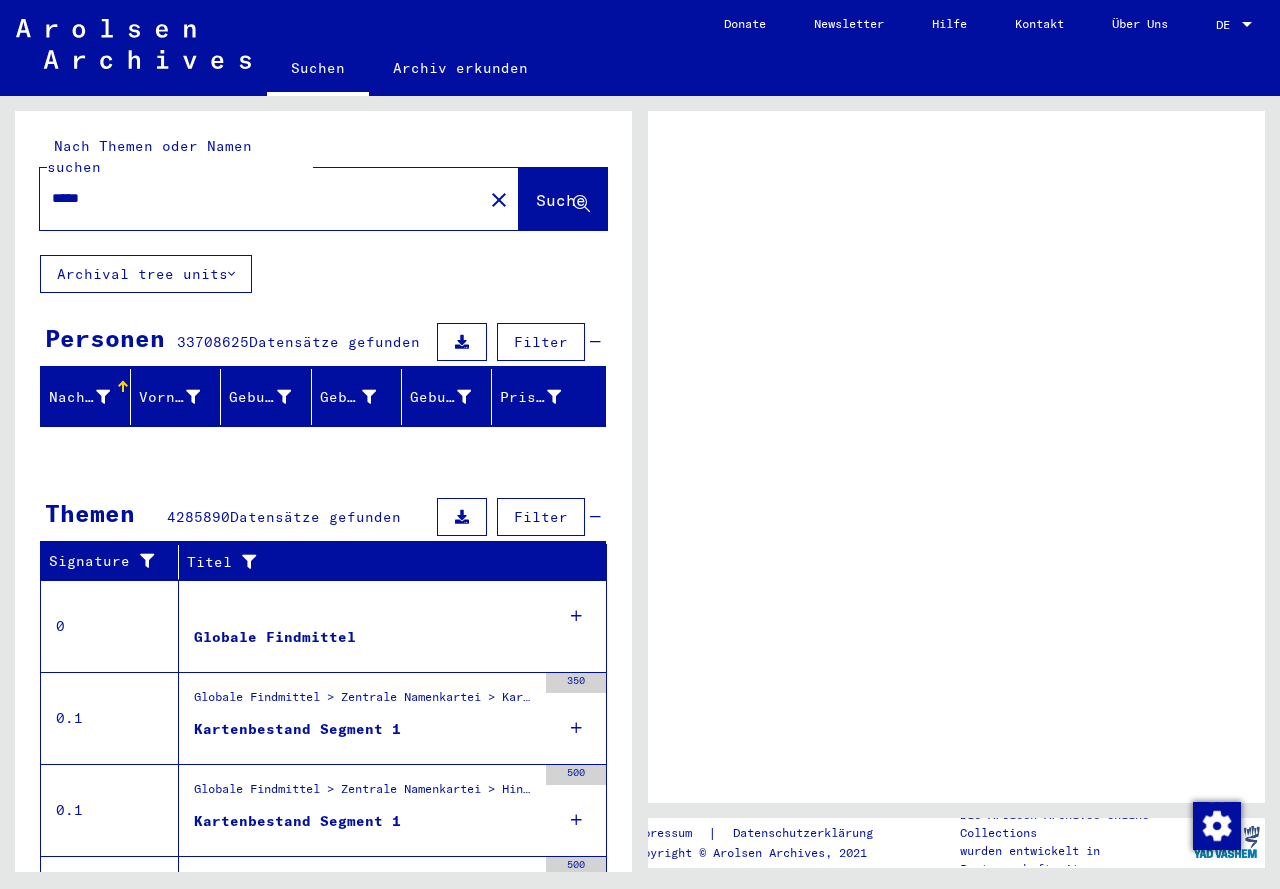 scroll, scrollTop: 0, scrollLeft: 0, axis: both 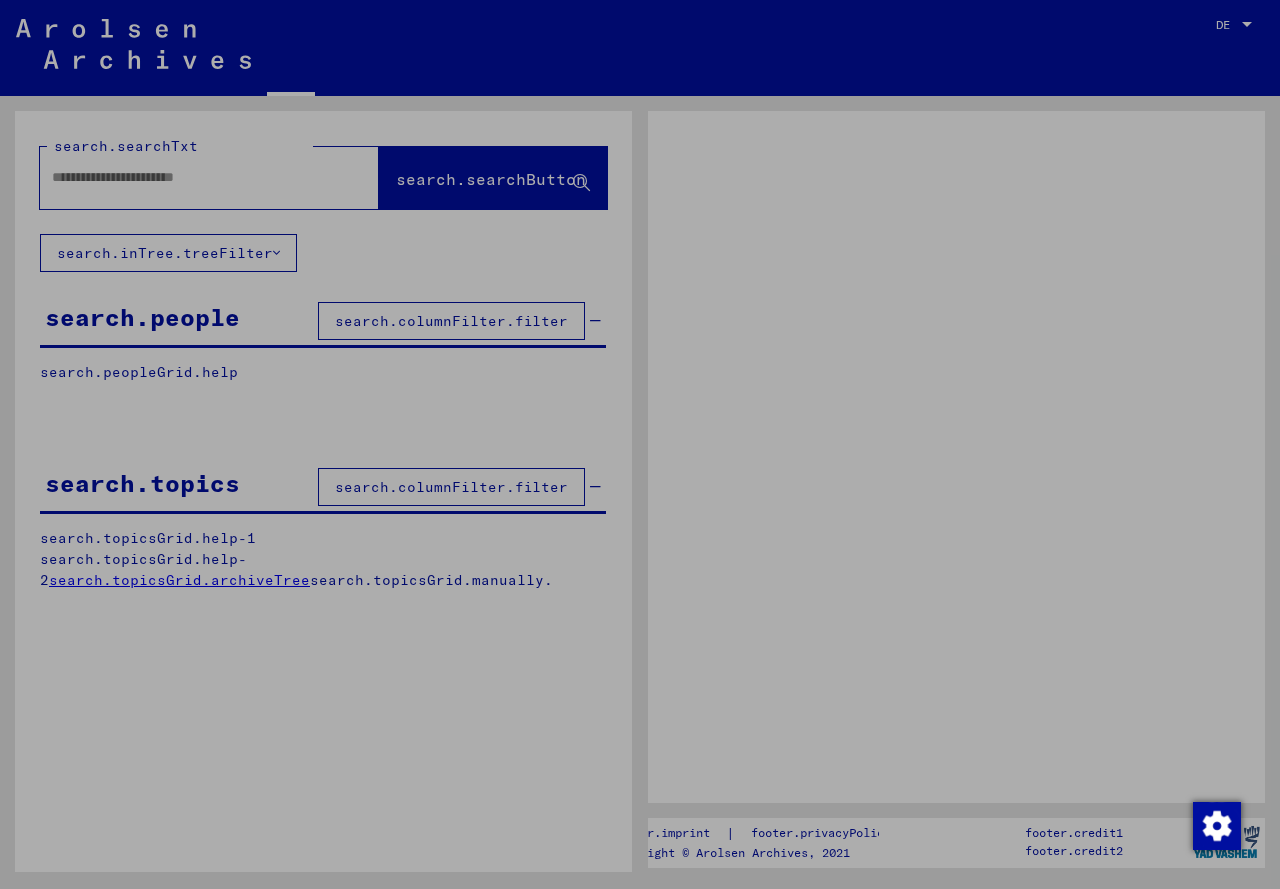 type on "*****" 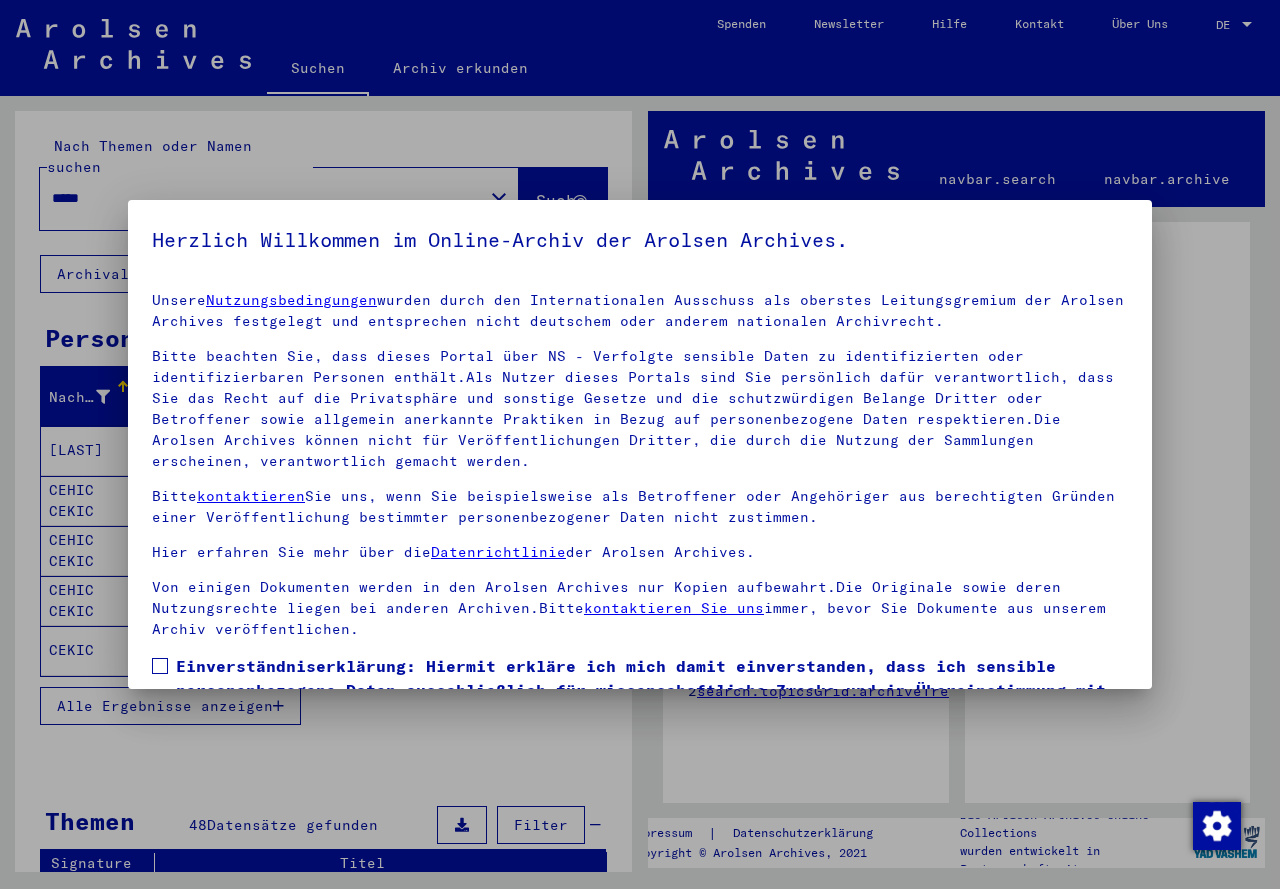 drag, startPoint x: 1152, startPoint y: 364, endPoint x: 1150, endPoint y: 461, distance: 97.020615 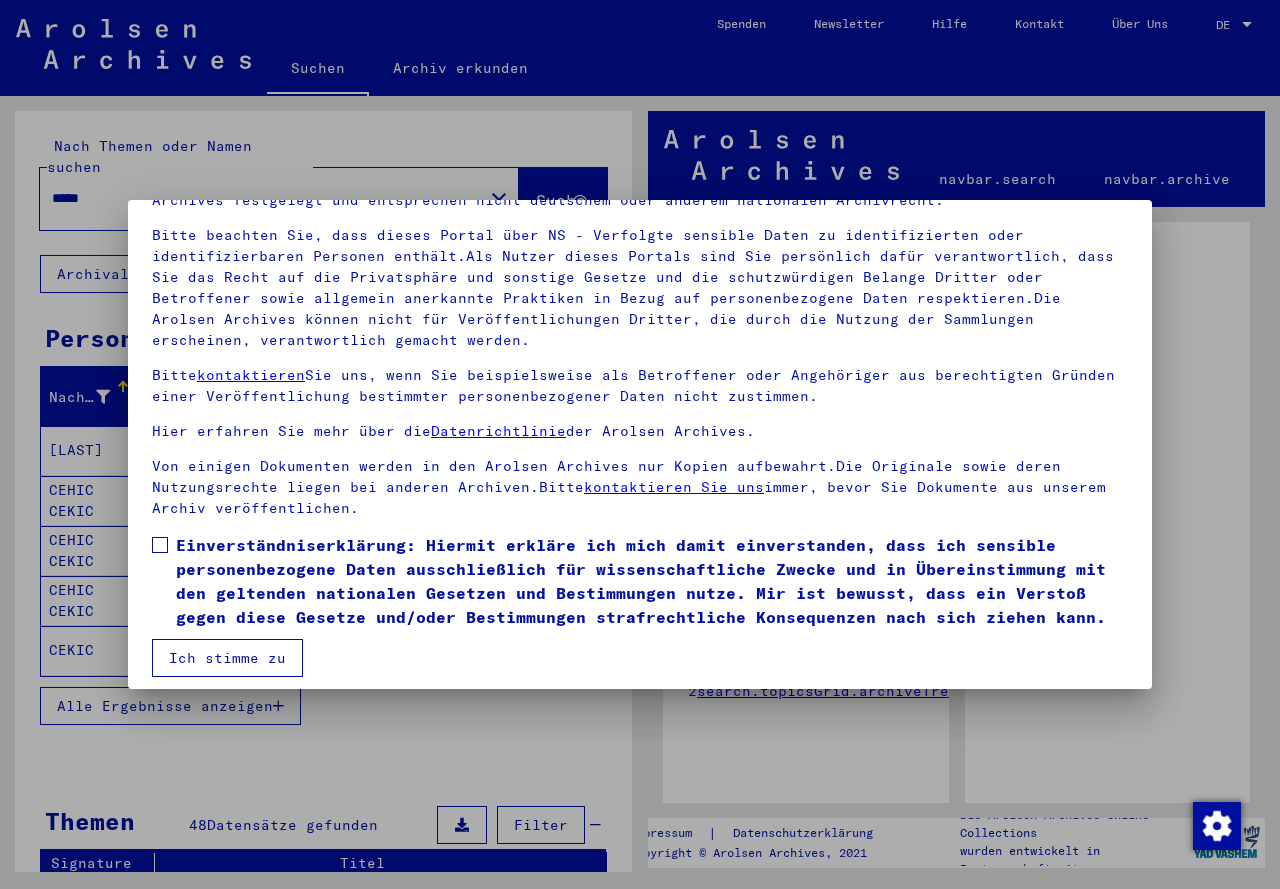 scroll, scrollTop: 133, scrollLeft: 0, axis: vertical 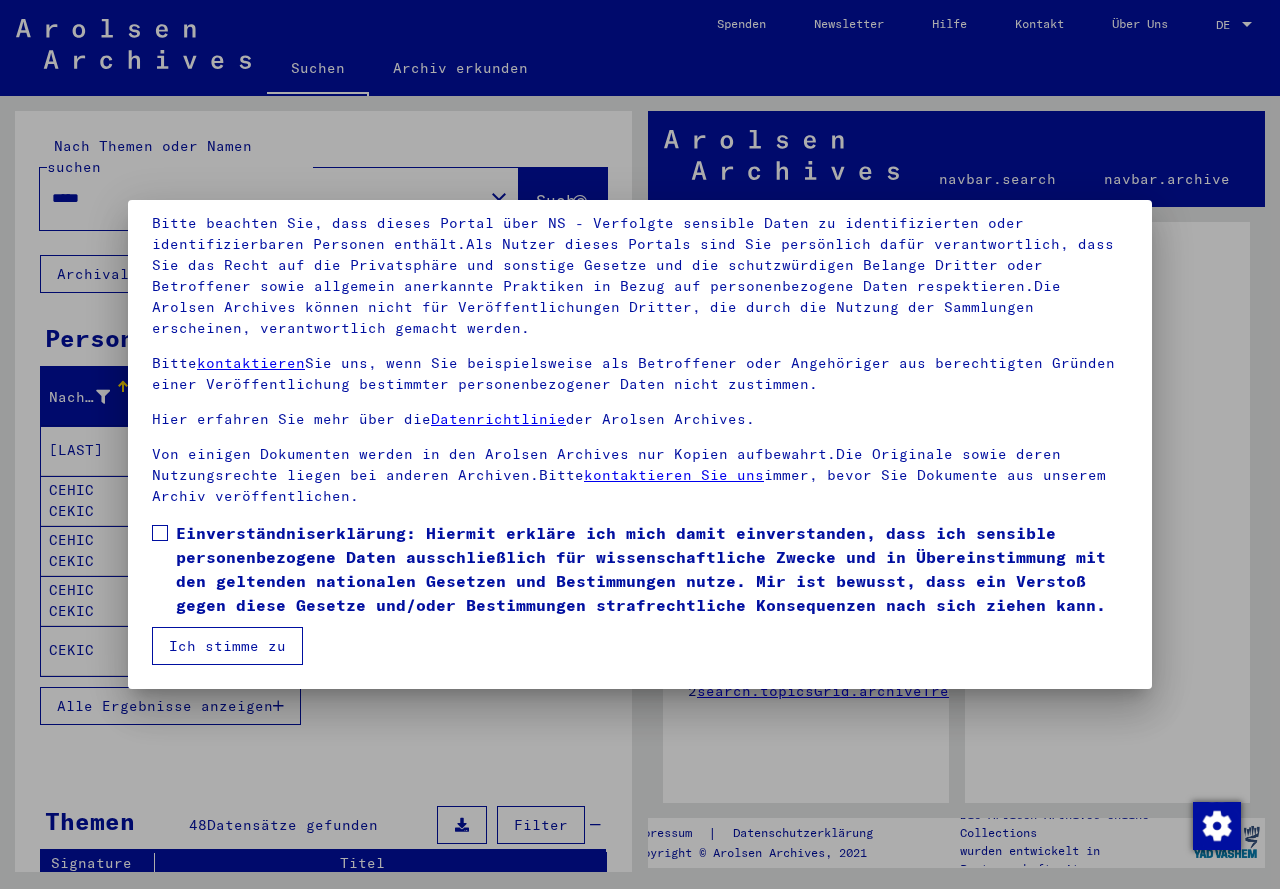 click on "Ich stimme zu" at bounding box center (227, 646) 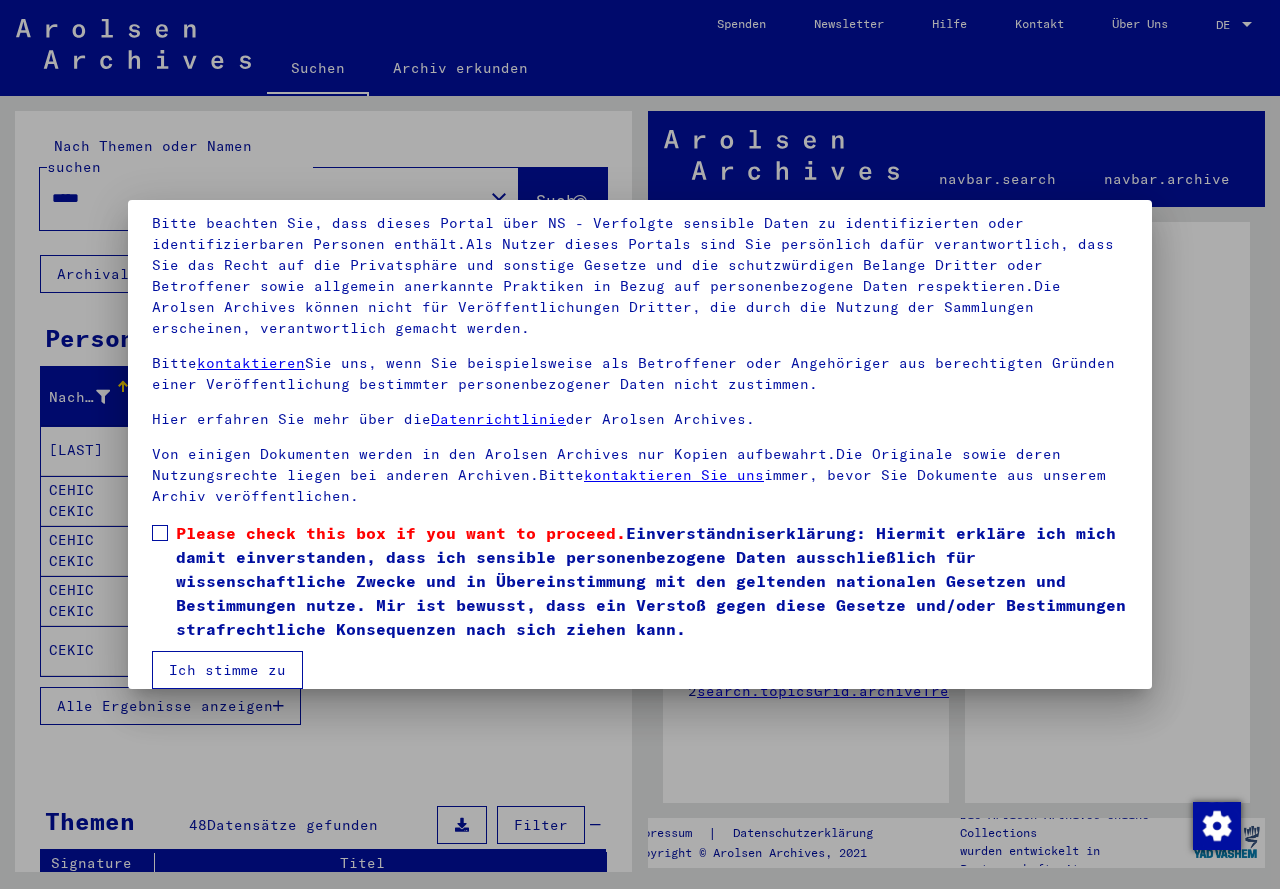 click on "Ich stimme zu" at bounding box center [227, 670] 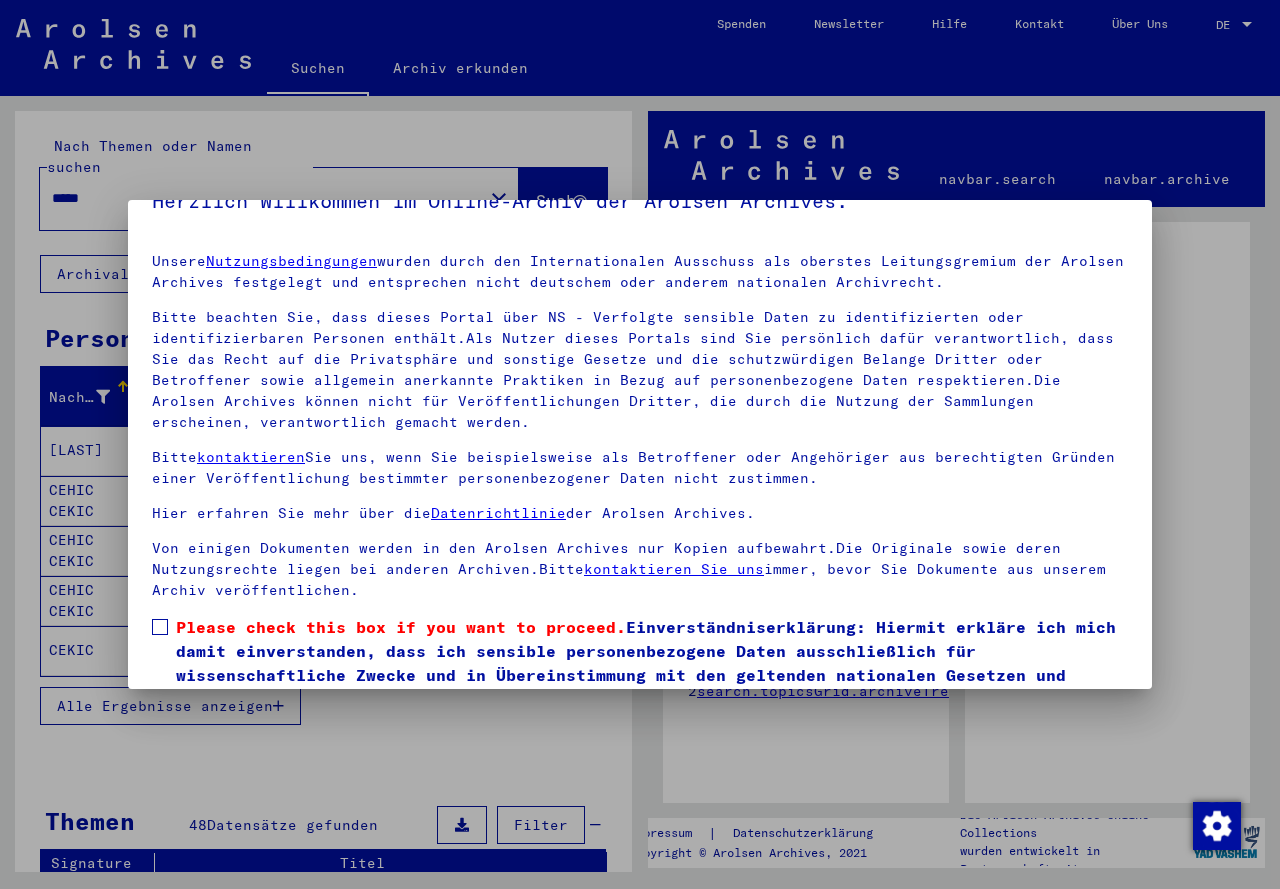 scroll, scrollTop: 0, scrollLeft: 0, axis: both 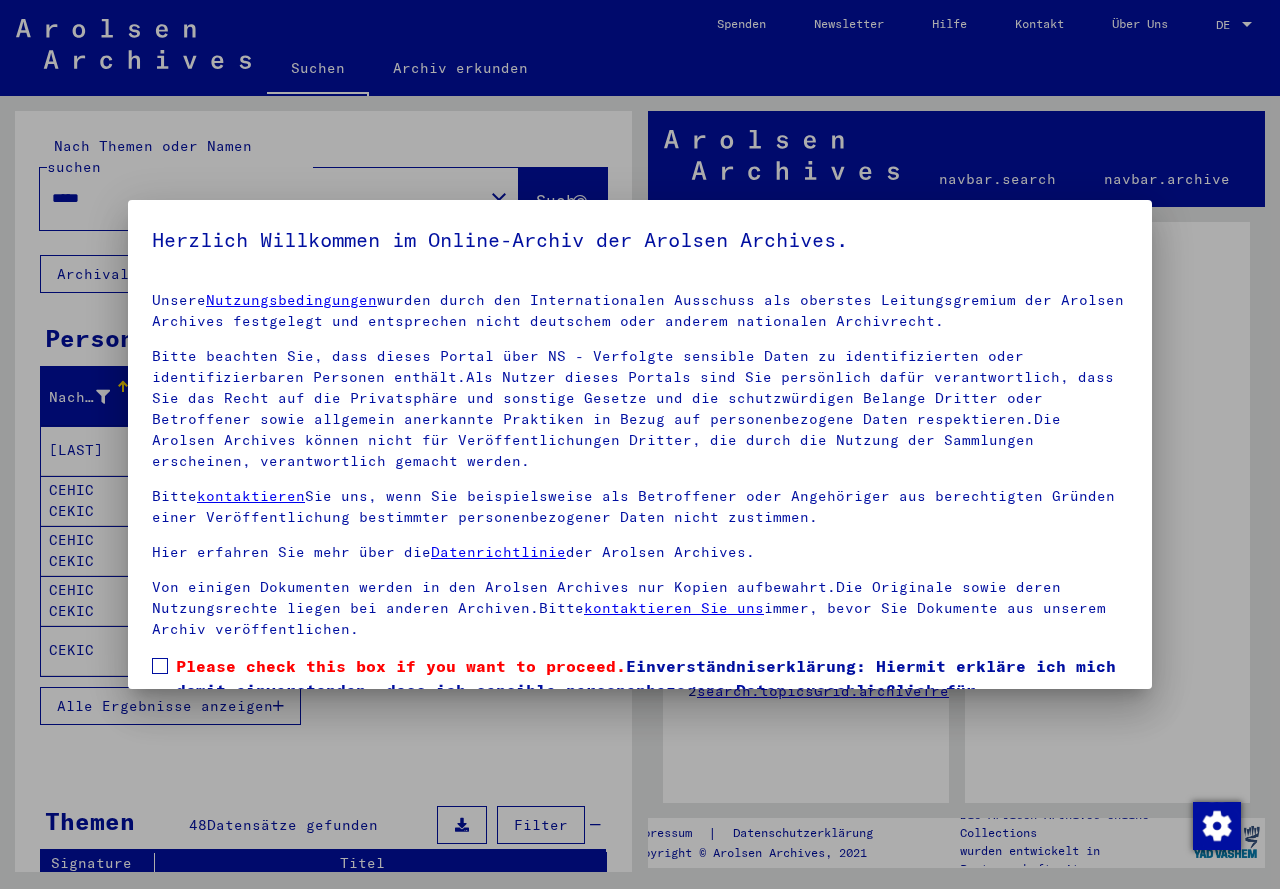 click at bounding box center [640, 444] 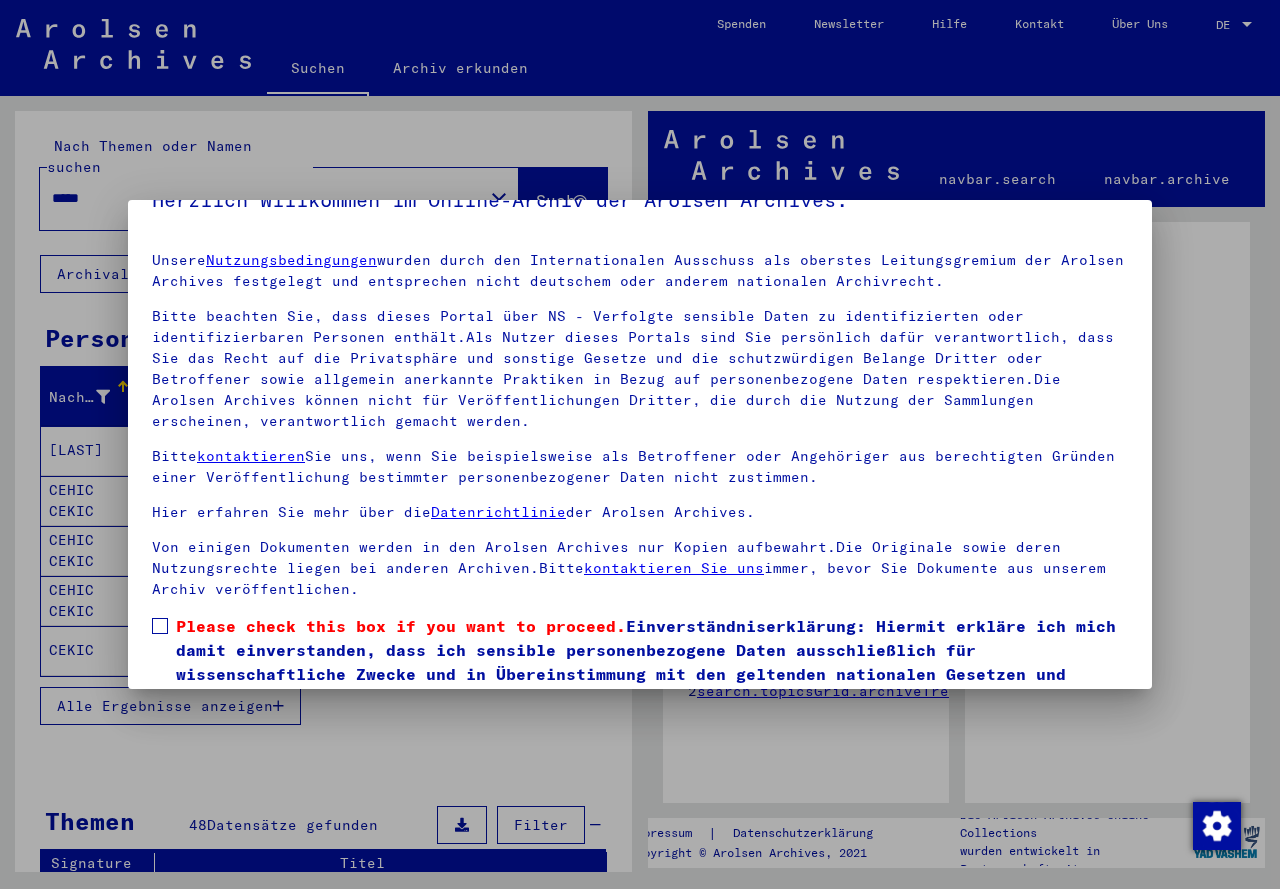 scroll, scrollTop: 157, scrollLeft: 0, axis: vertical 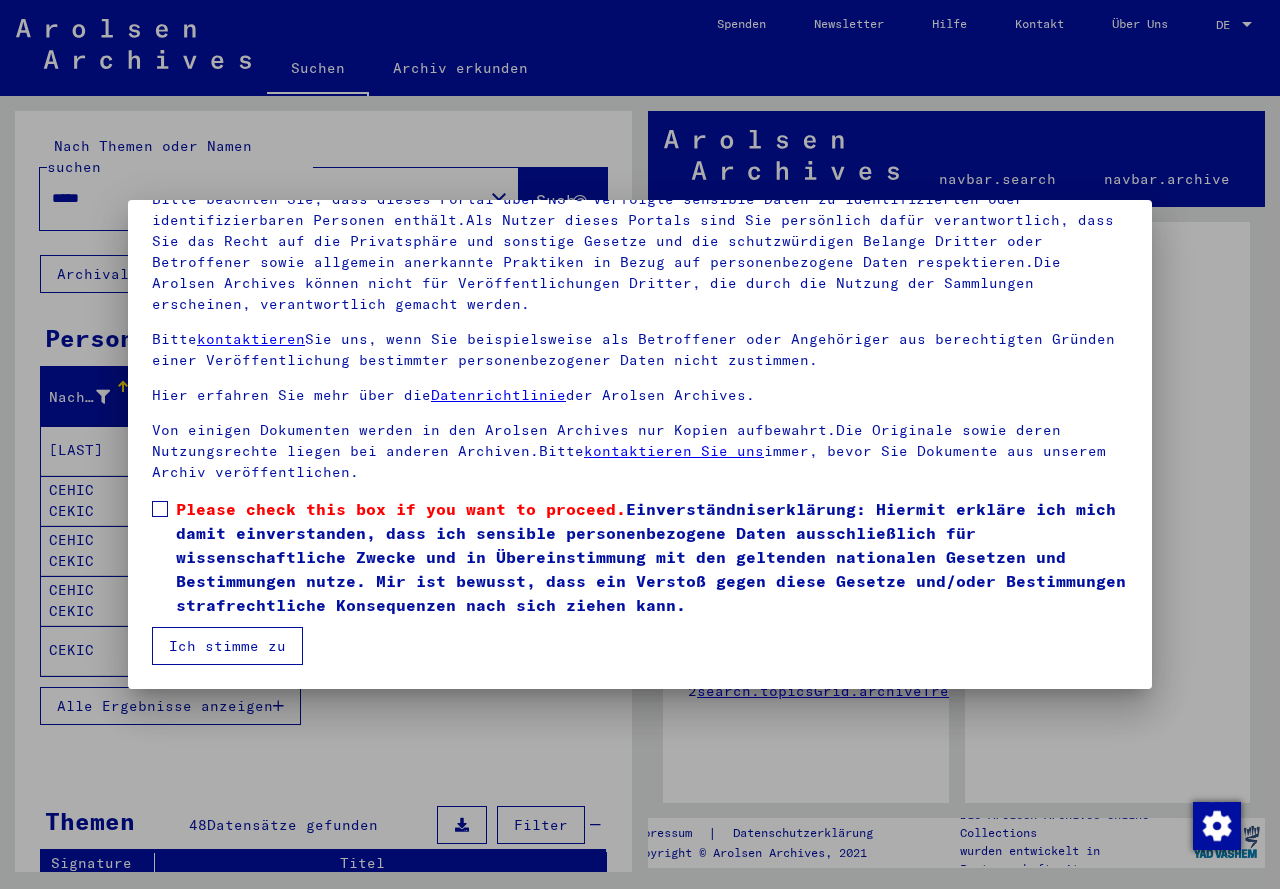 click on "Ich stimme zu" at bounding box center [227, 646] 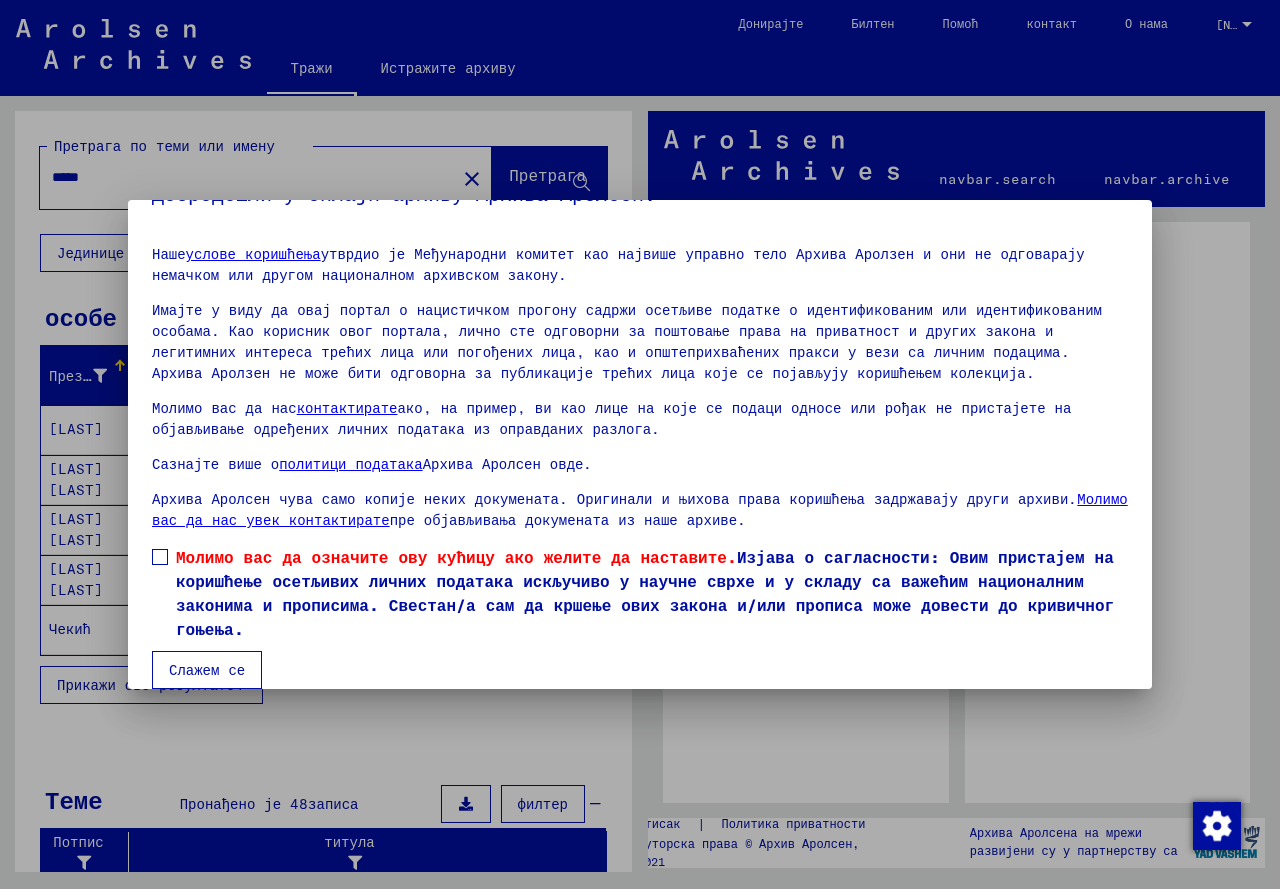 scroll, scrollTop: 46, scrollLeft: 0, axis: vertical 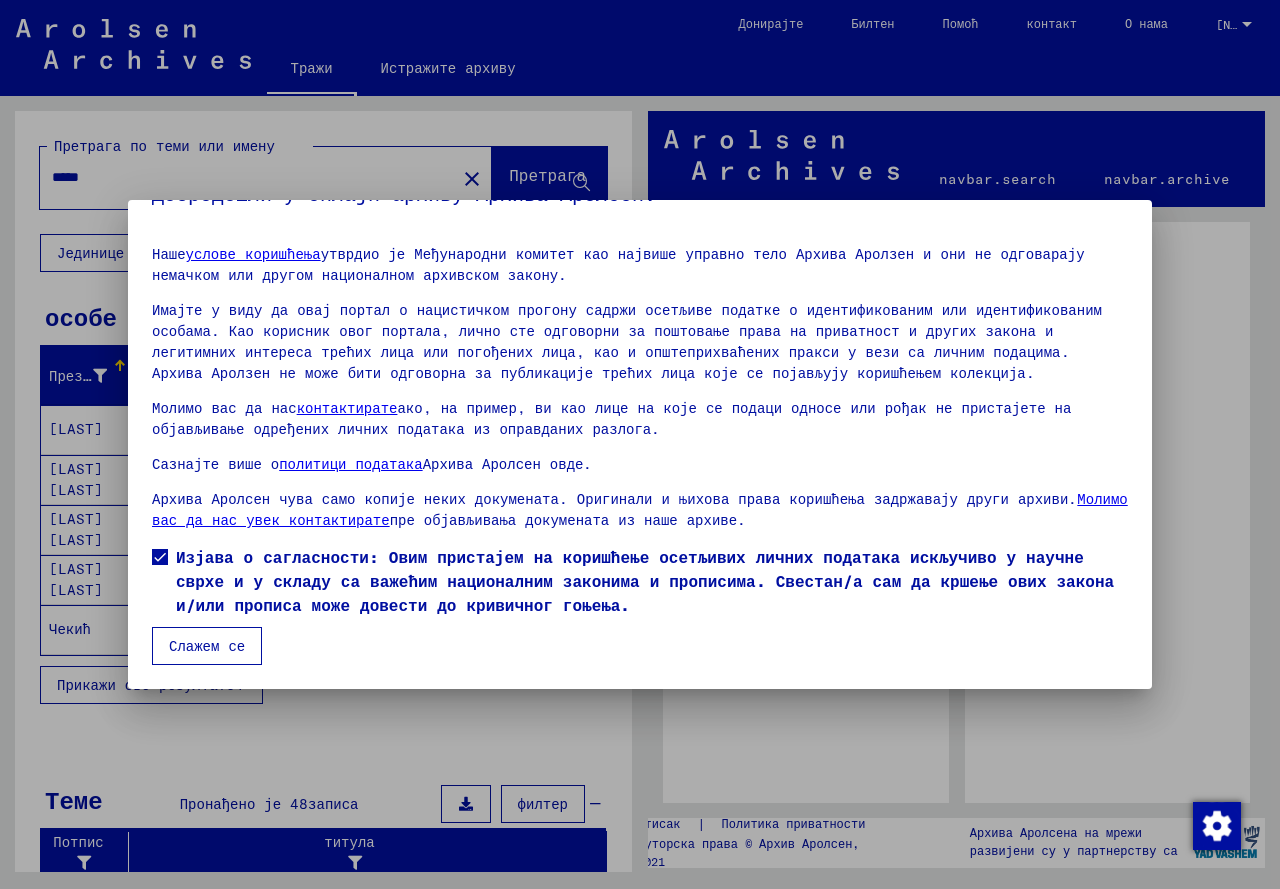 click on "Слажем се" at bounding box center (207, 646) 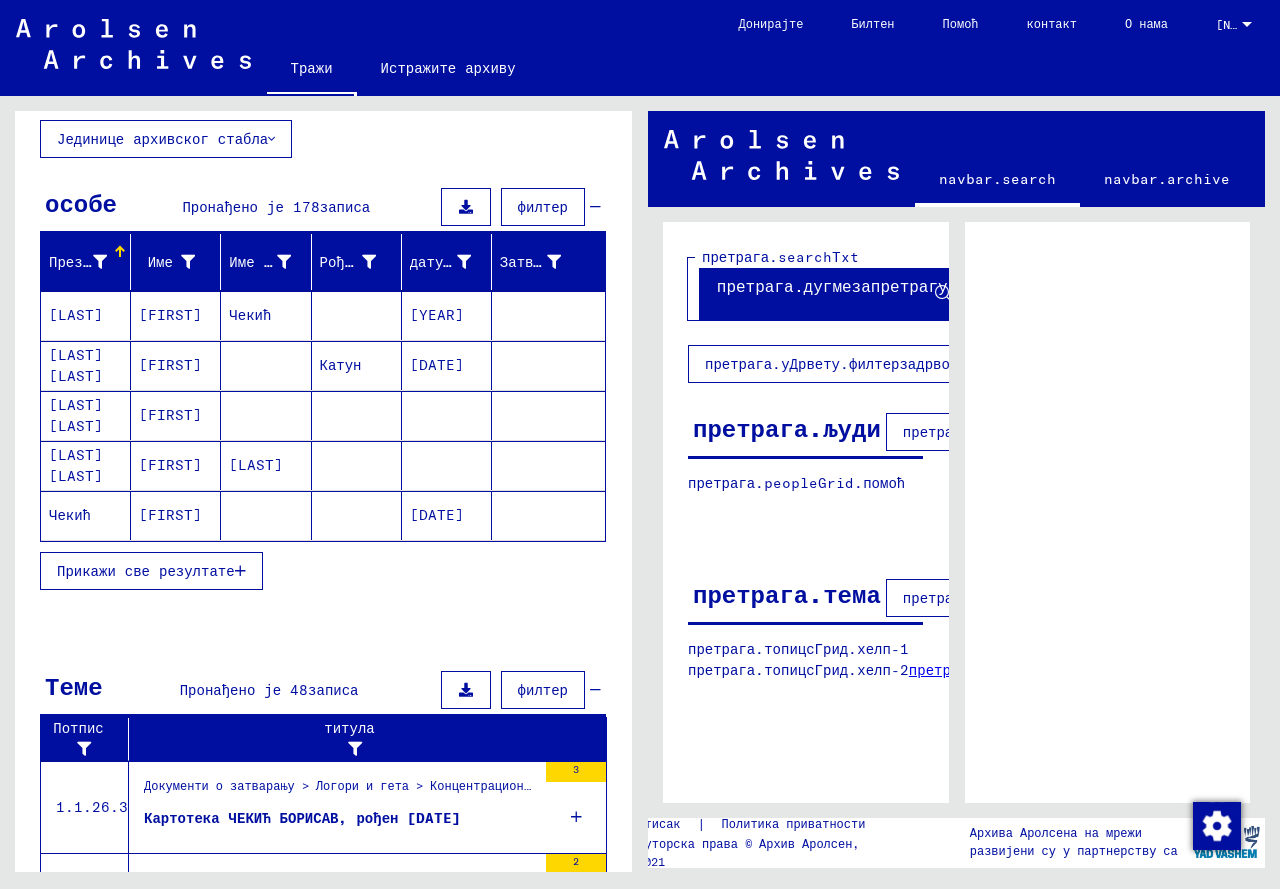 scroll, scrollTop: 112, scrollLeft: 0, axis: vertical 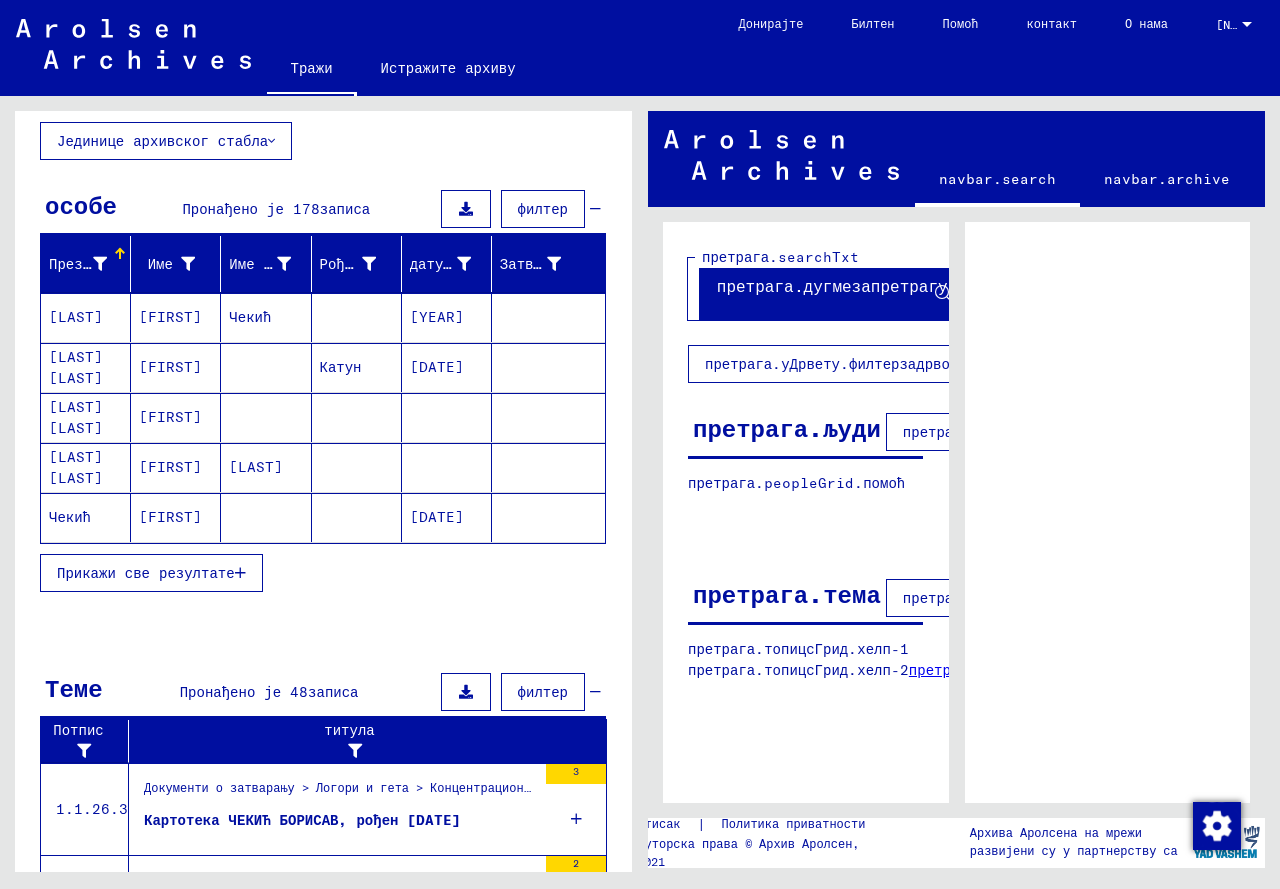 click on "Прикажи све резултате" at bounding box center [146, 573] 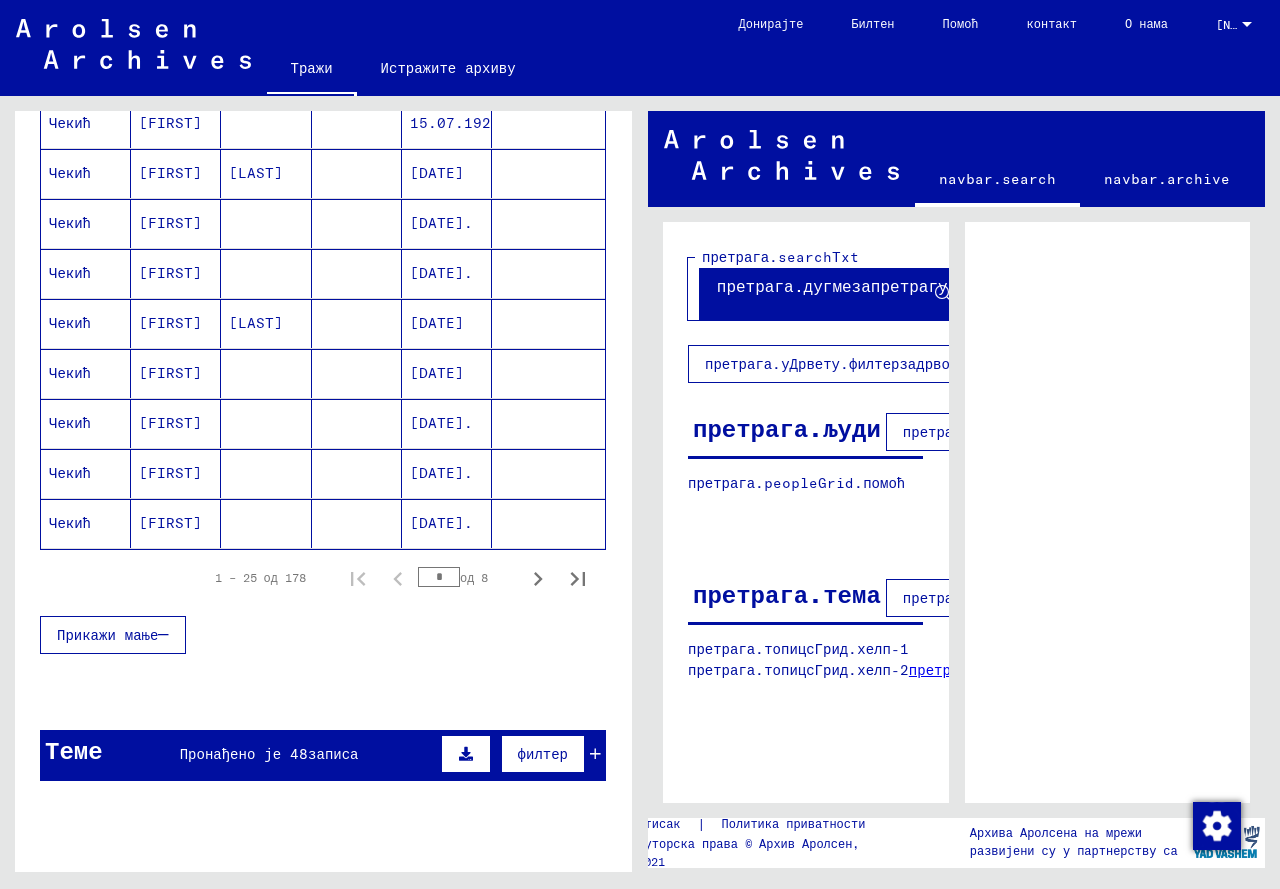 scroll, scrollTop: 1103, scrollLeft: 0, axis: vertical 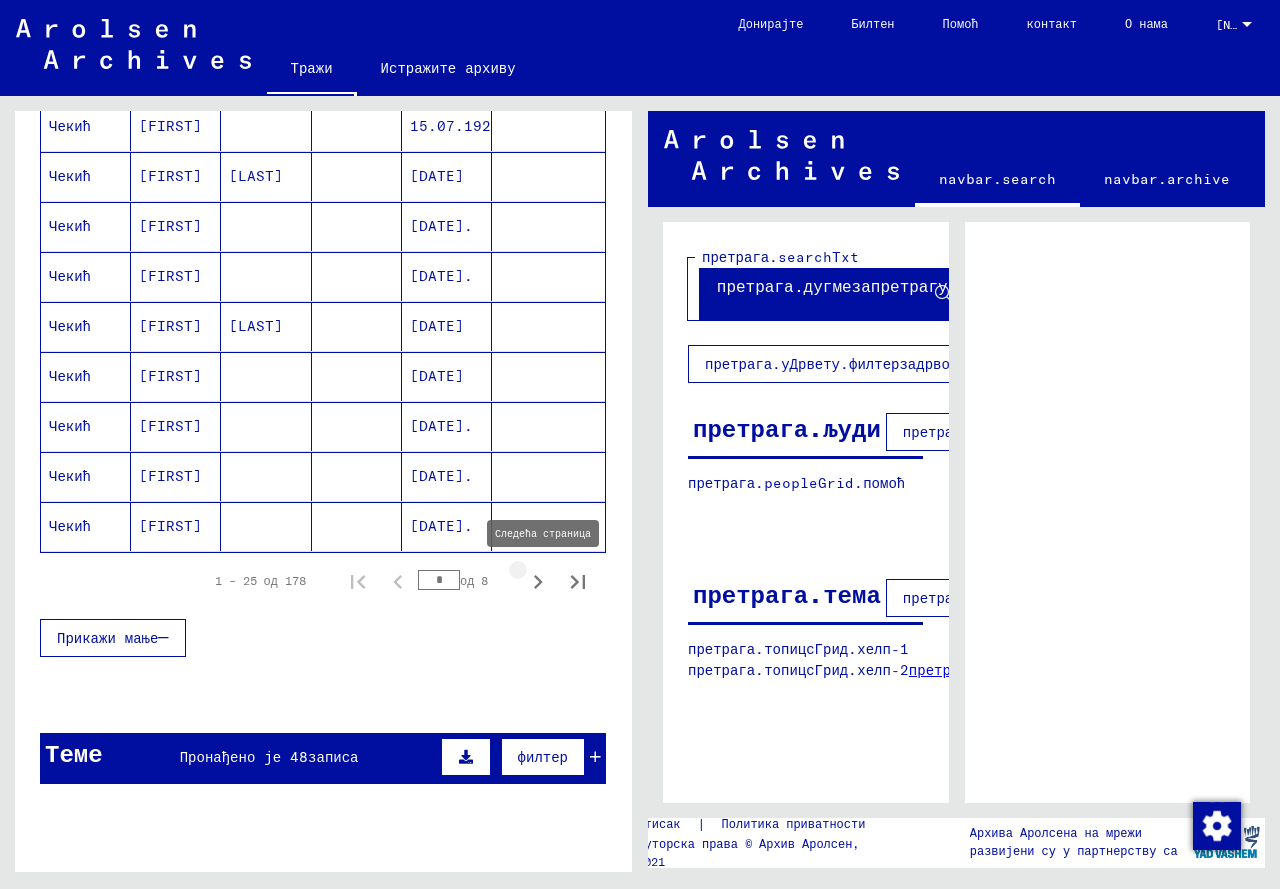click 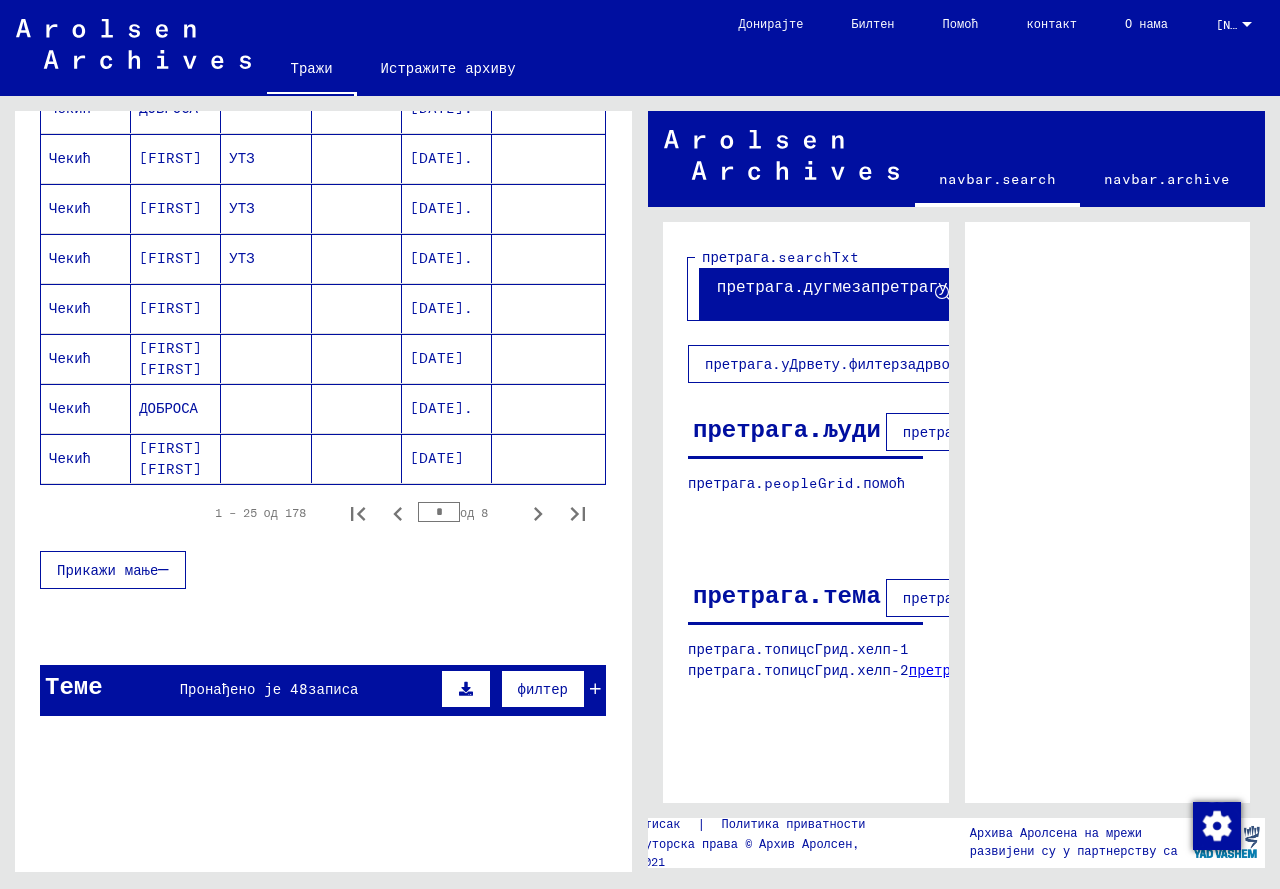 scroll, scrollTop: 1161, scrollLeft: 0, axis: vertical 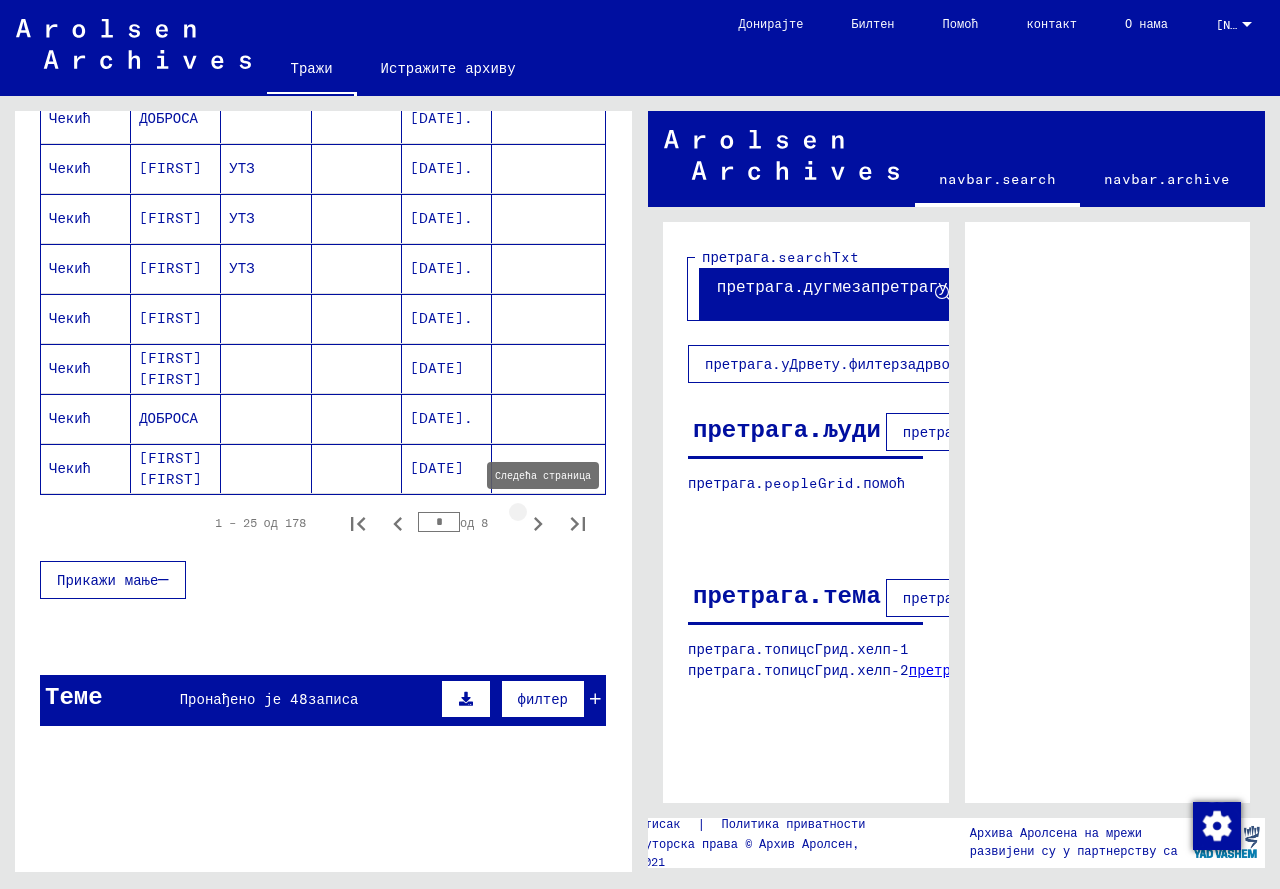 click 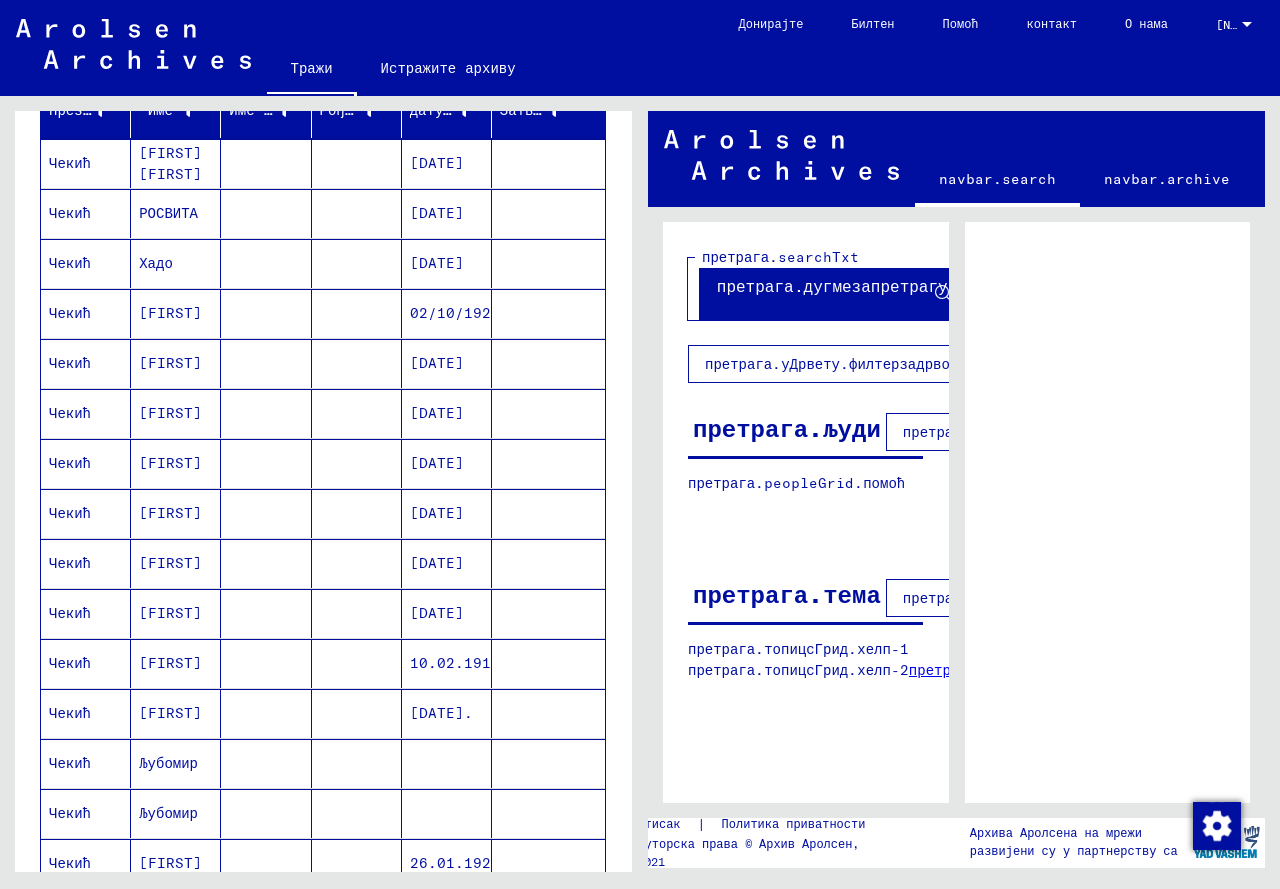 scroll, scrollTop: 247, scrollLeft: 0, axis: vertical 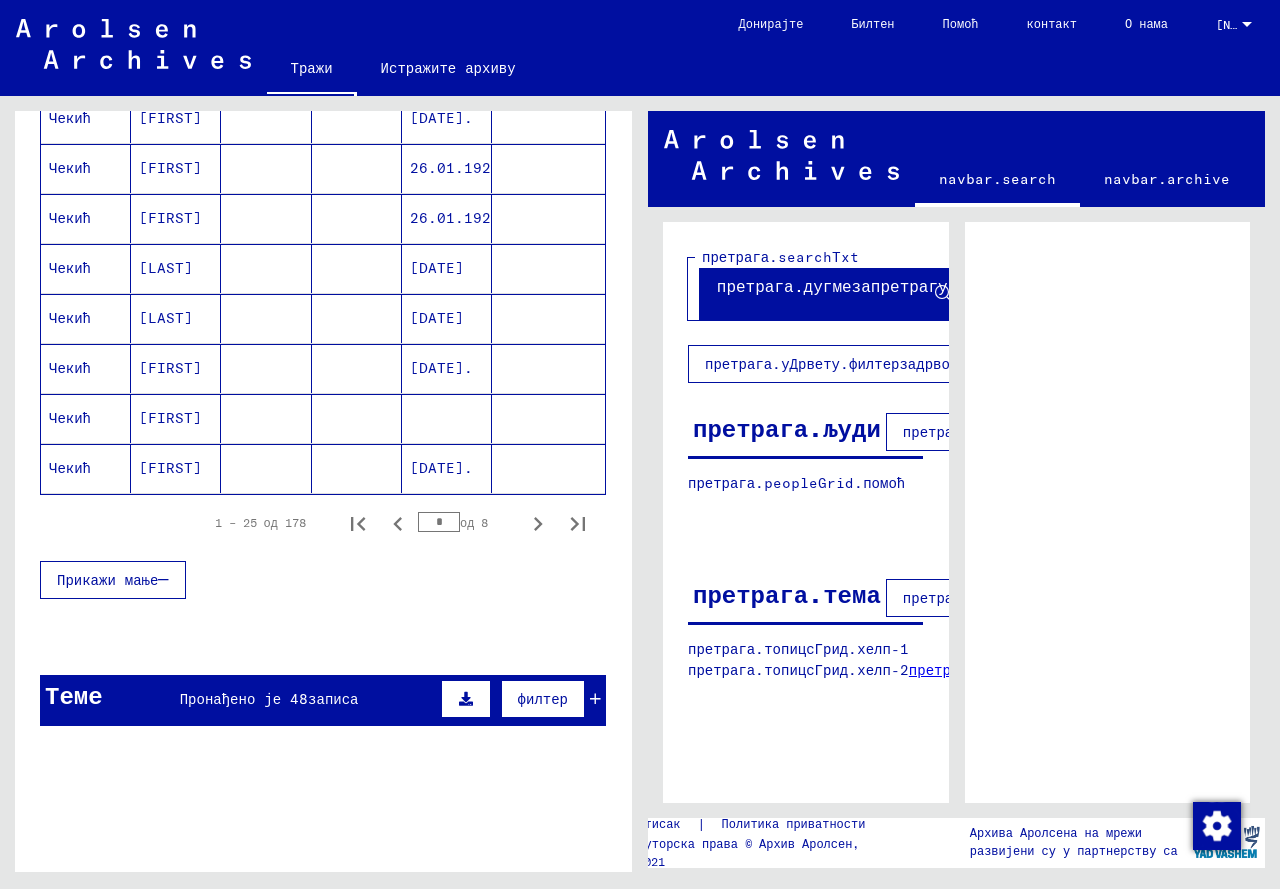 drag, startPoint x: 653, startPoint y: 272, endPoint x: 443, endPoint y: 380, distance: 236.14403 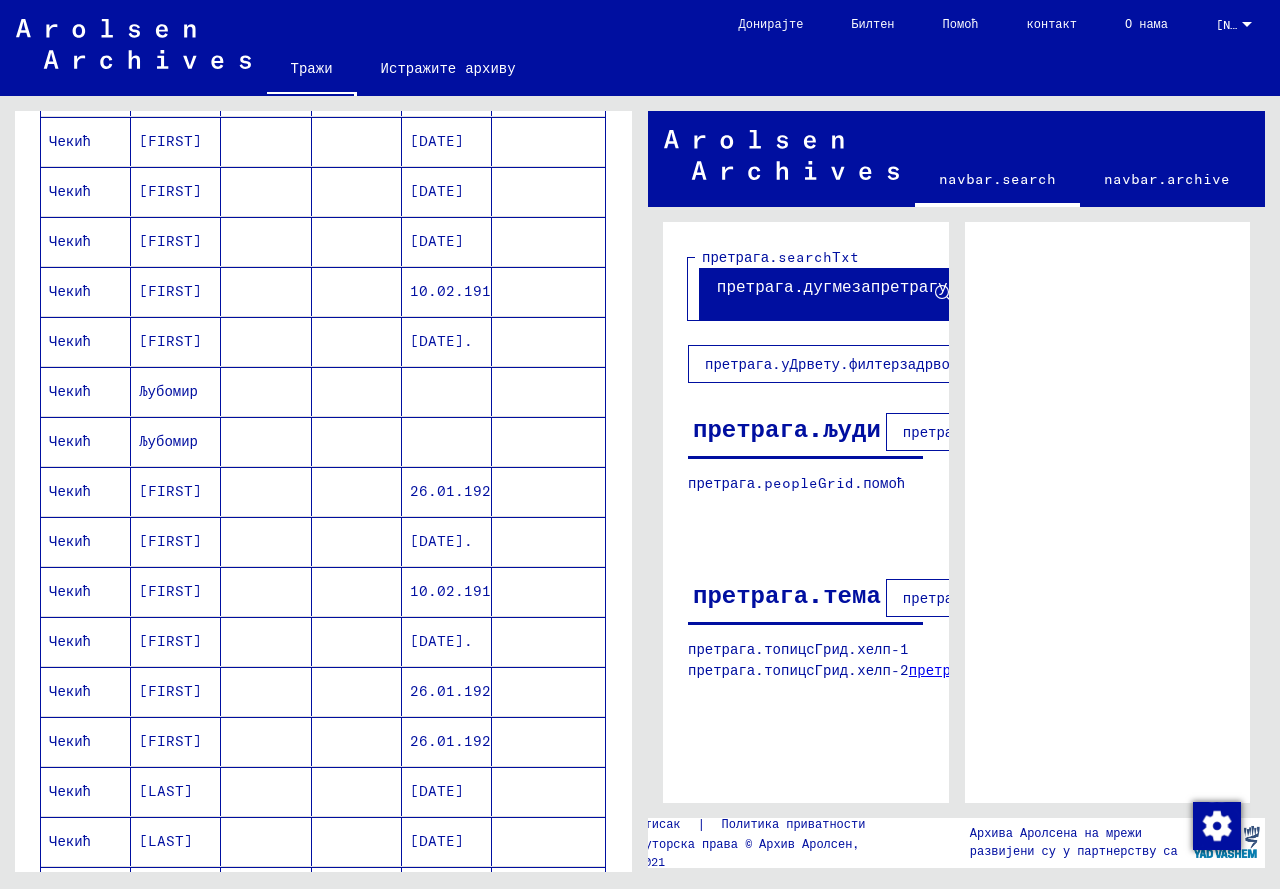 scroll, scrollTop: 628, scrollLeft: 0, axis: vertical 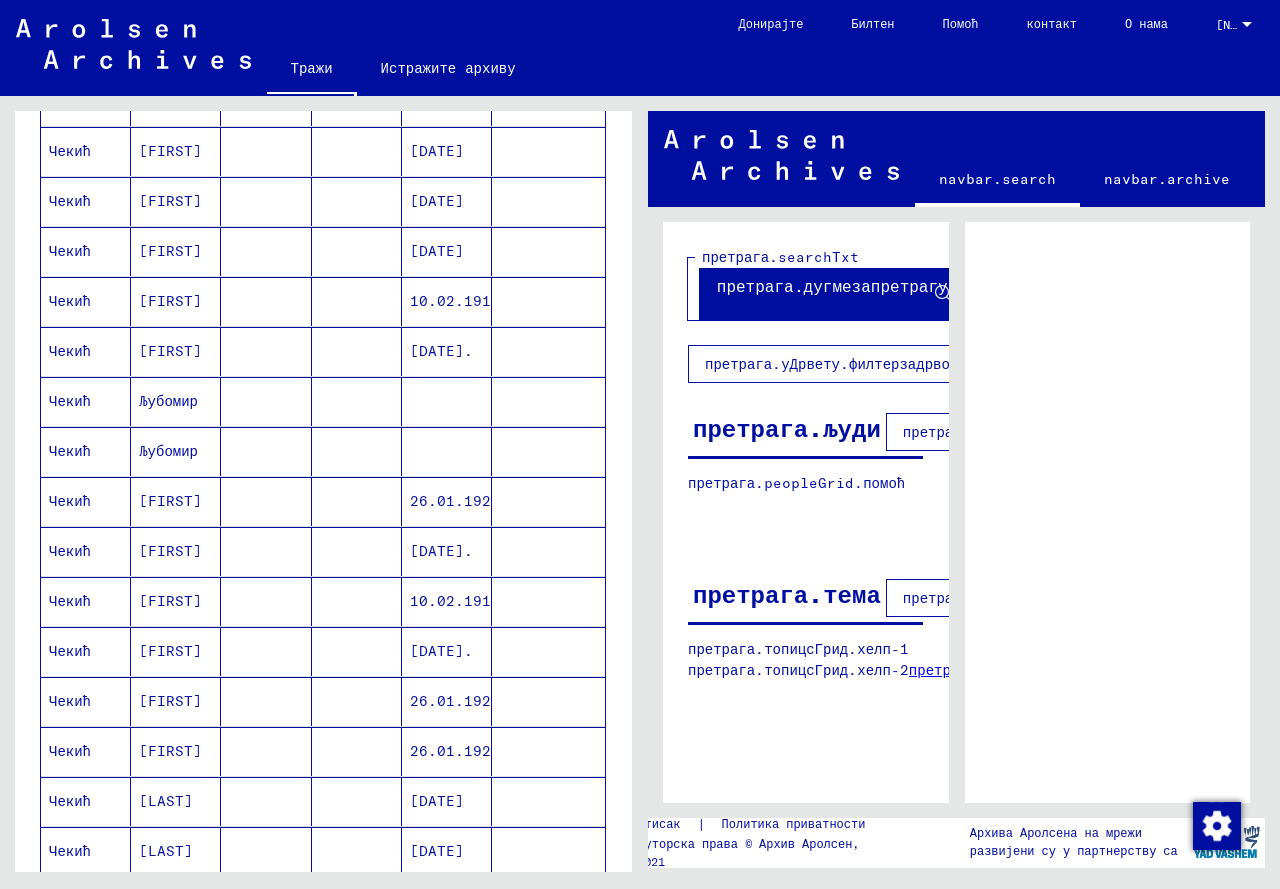 click on "[FIRST]" at bounding box center (170, 301) 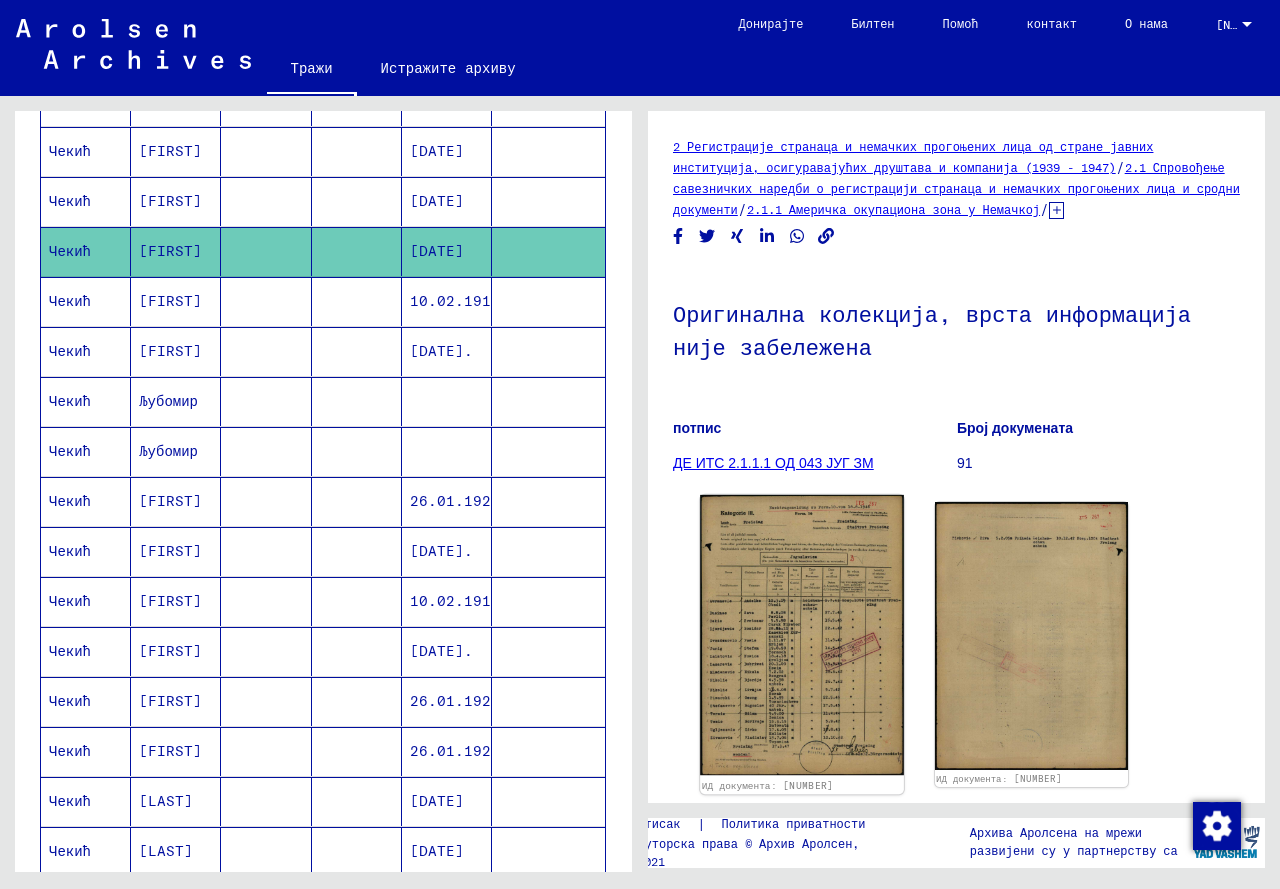 click 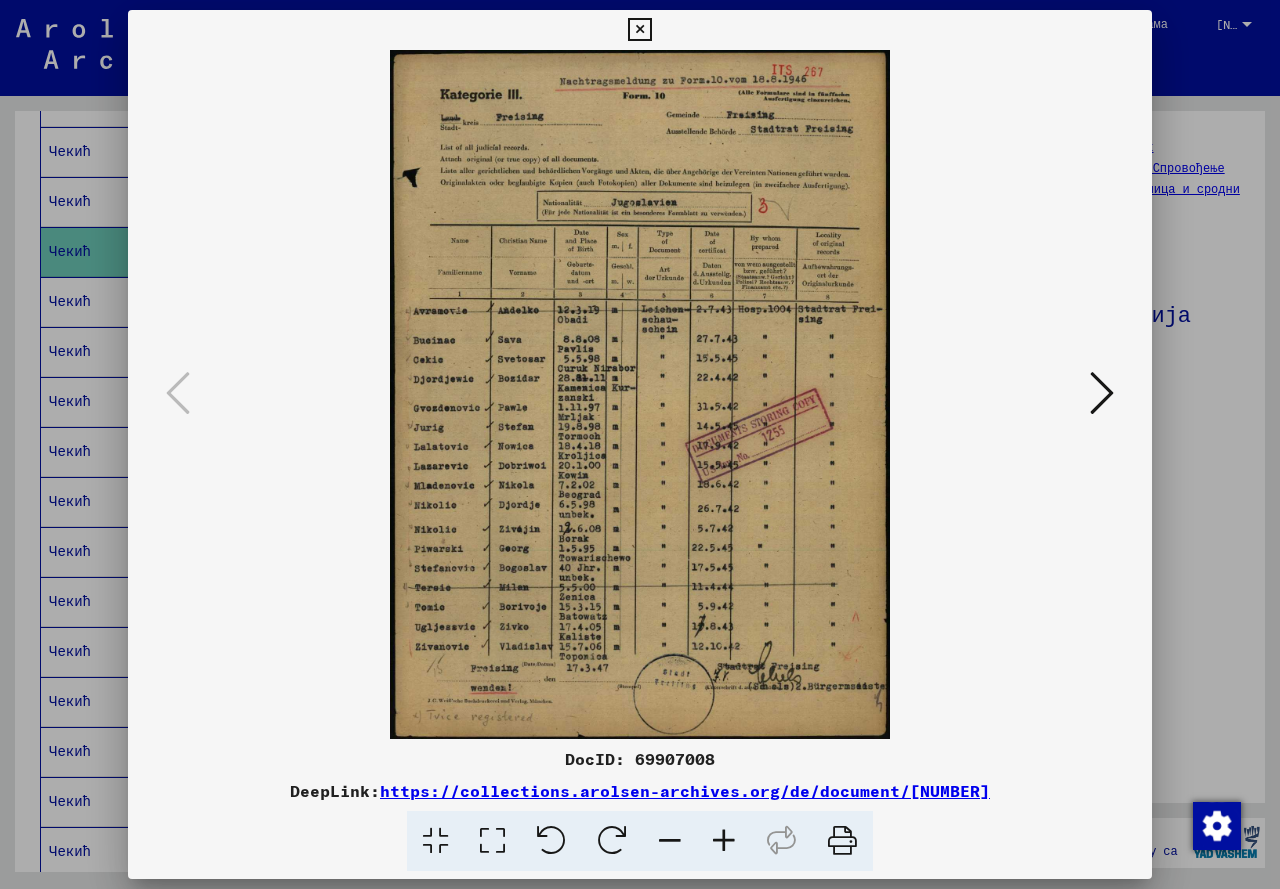 scroll, scrollTop: 0, scrollLeft: 0, axis: both 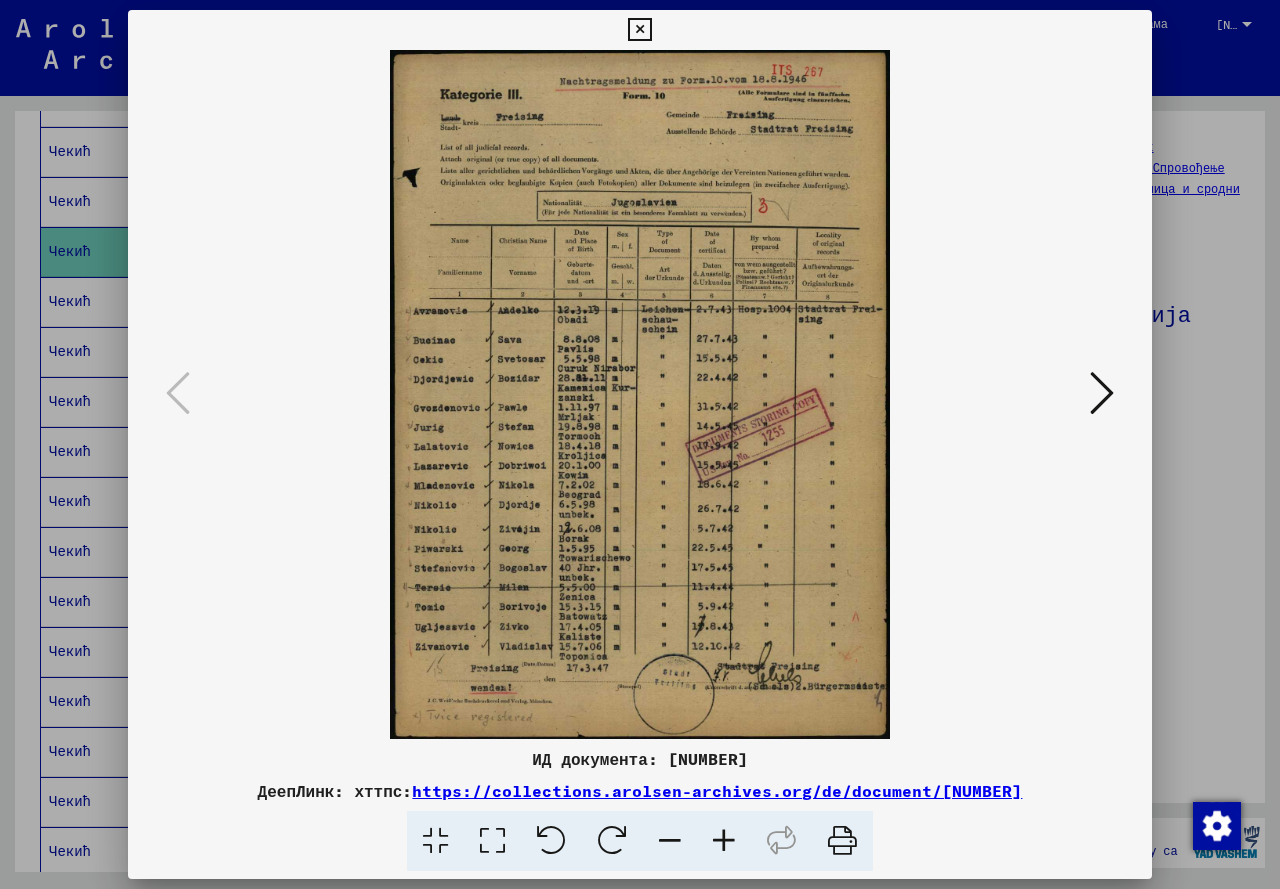 click at bounding box center (724, 841) 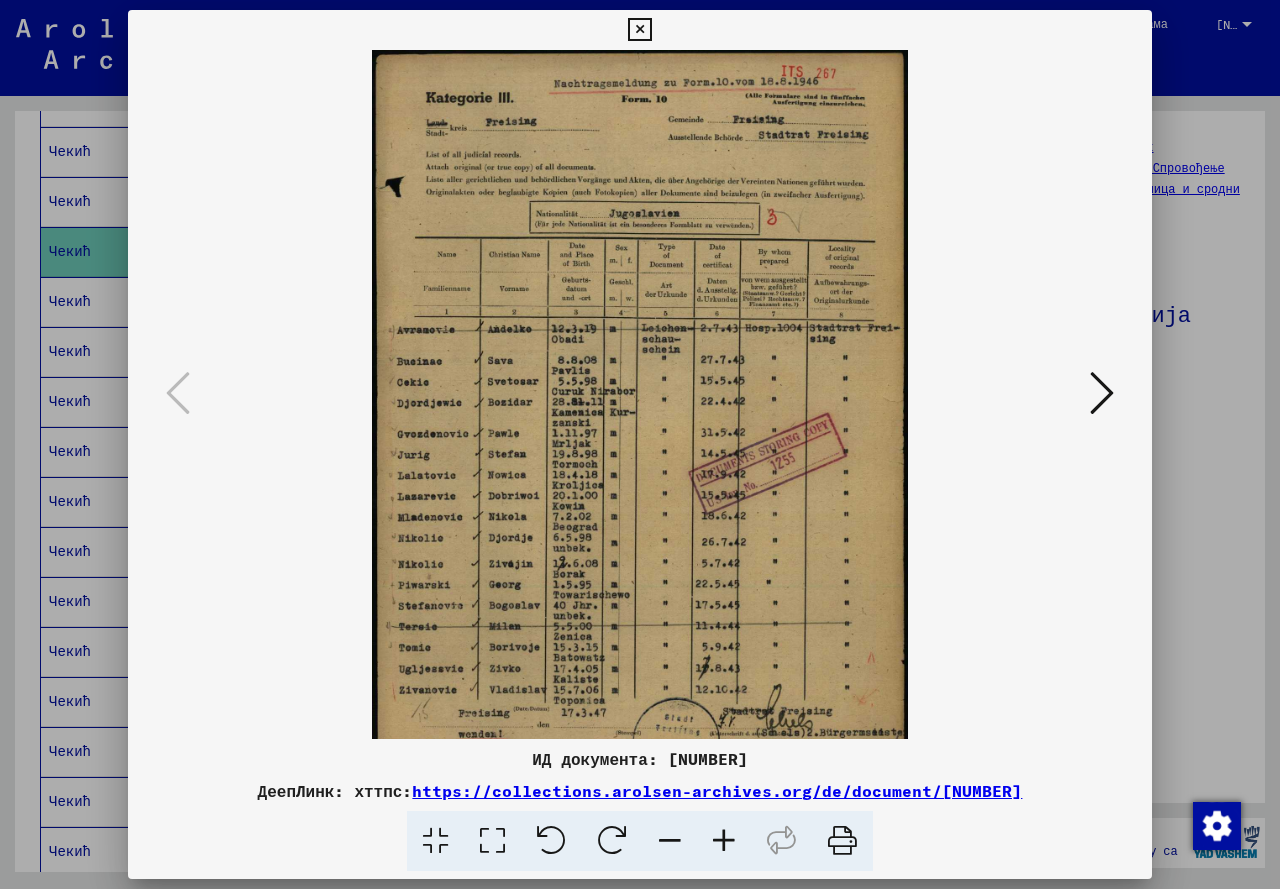 click at bounding box center [724, 841] 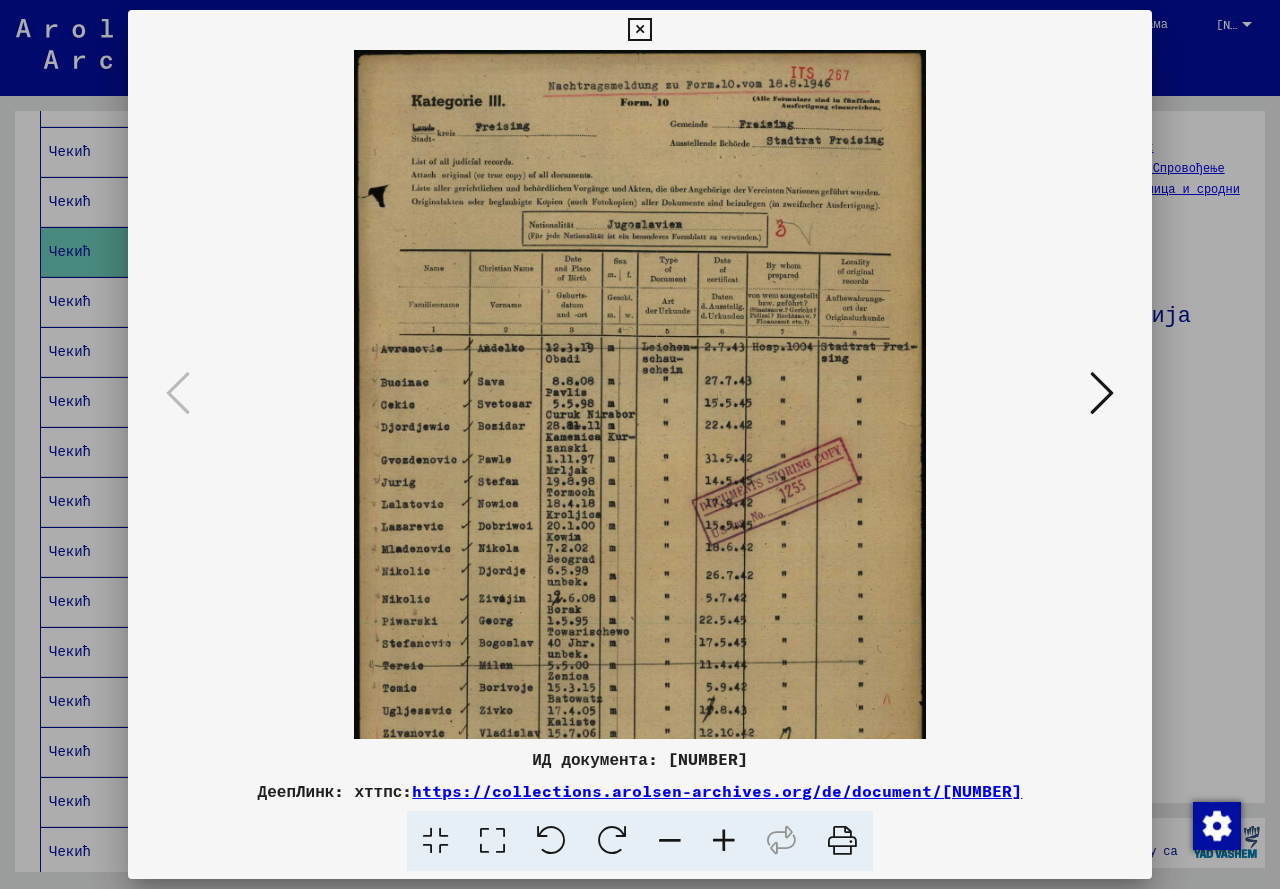 click at bounding box center (724, 841) 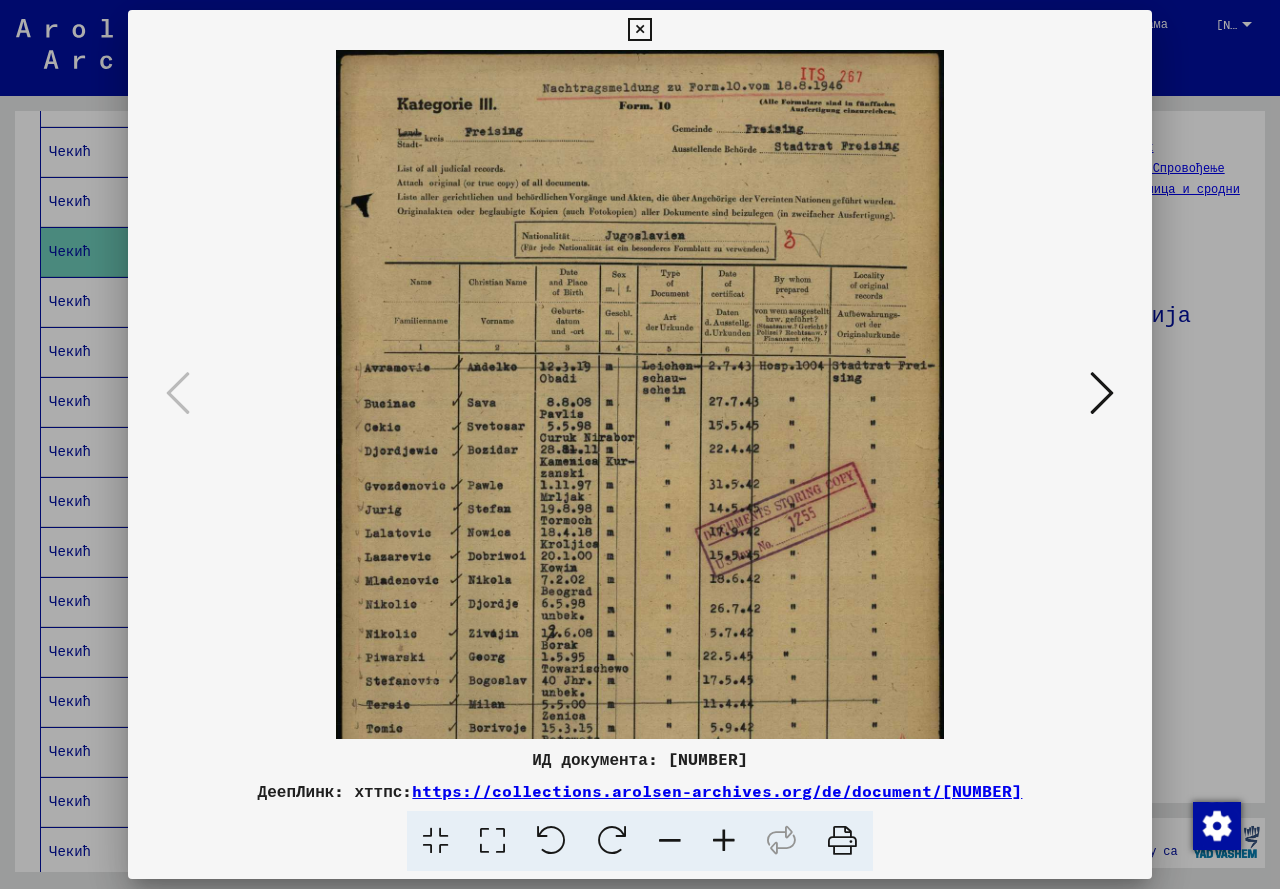 click at bounding box center (724, 841) 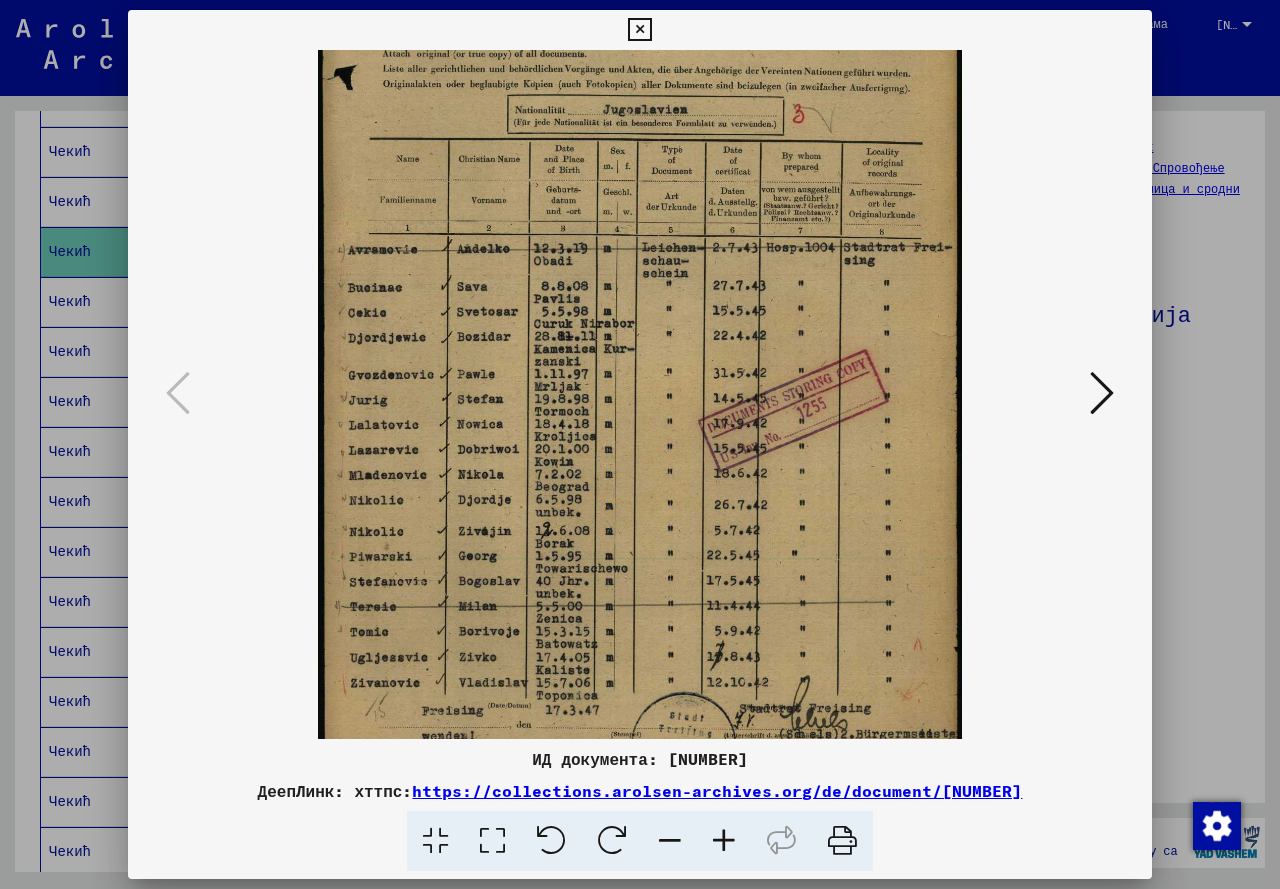 scroll, scrollTop: 172, scrollLeft: 0, axis: vertical 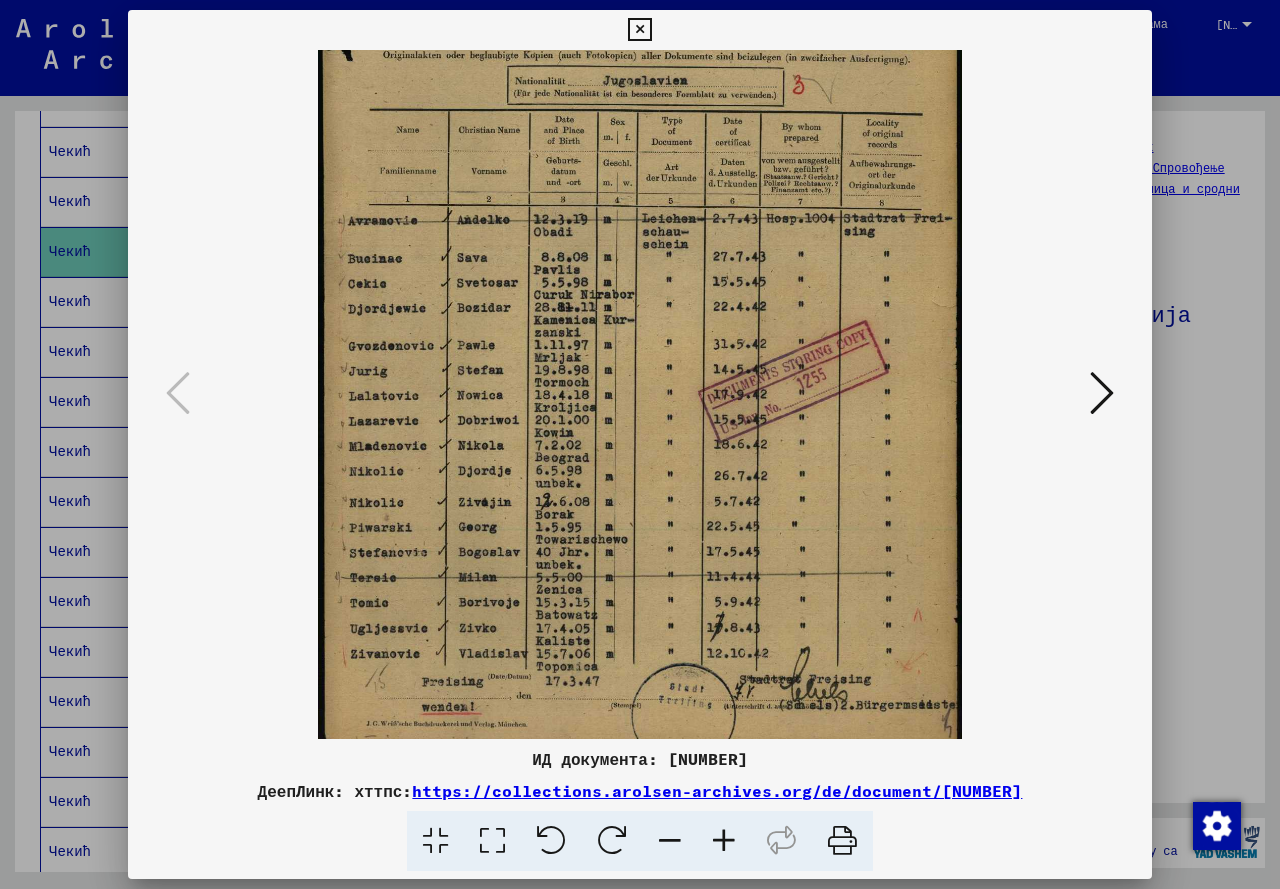 drag, startPoint x: 662, startPoint y: 528, endPoint x: 723, endPoint y: 350, distance: 188.16217 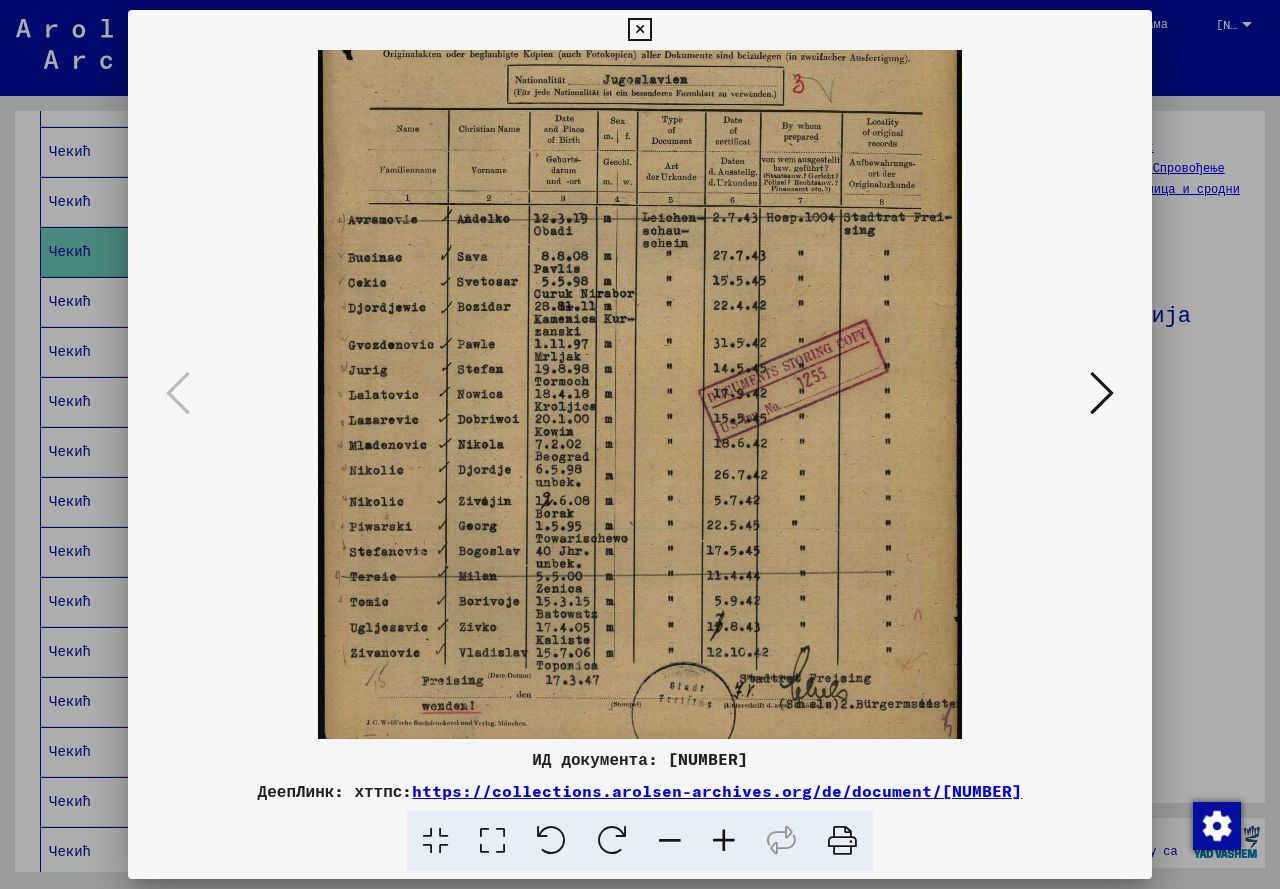 click at bounding box center (640, 327) 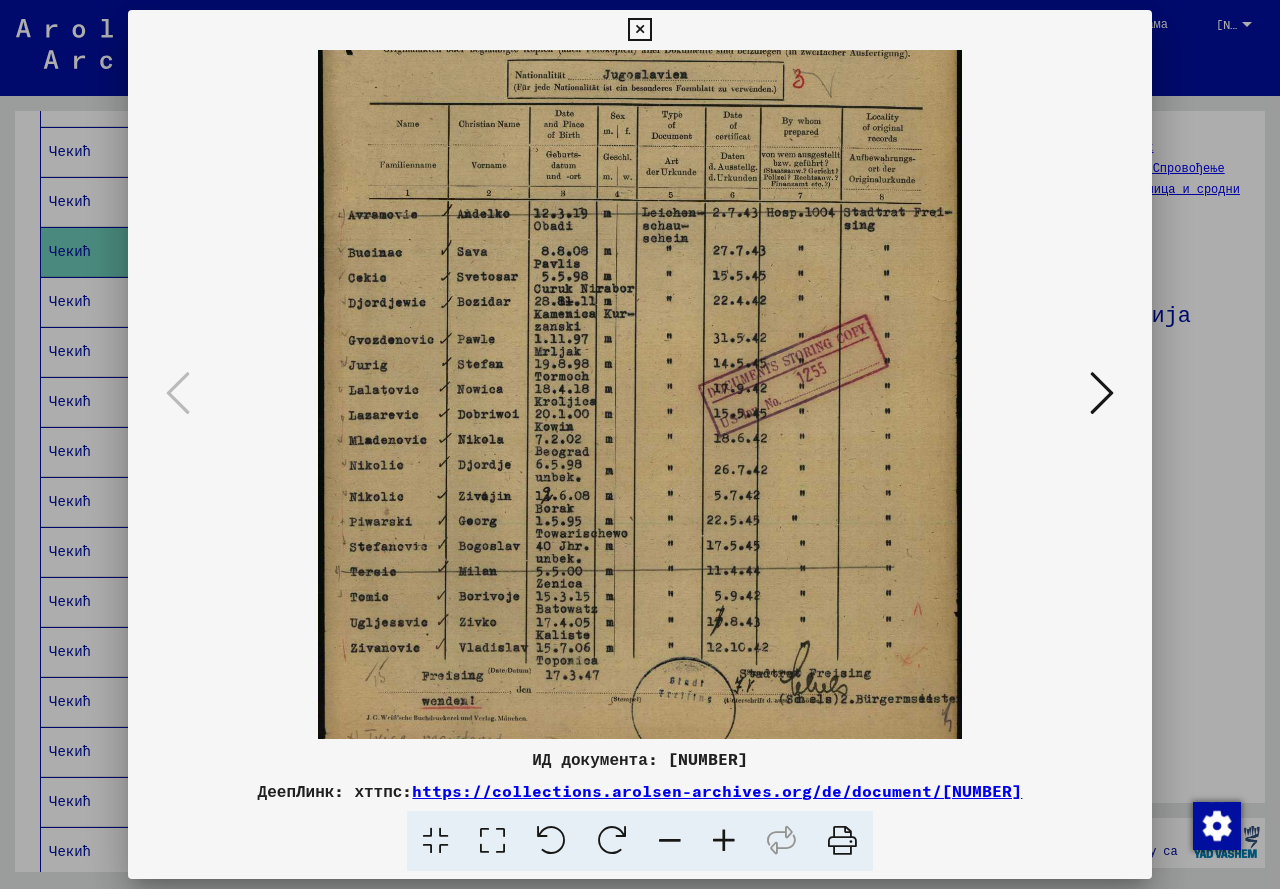 click at bounding box center [1102, 393] 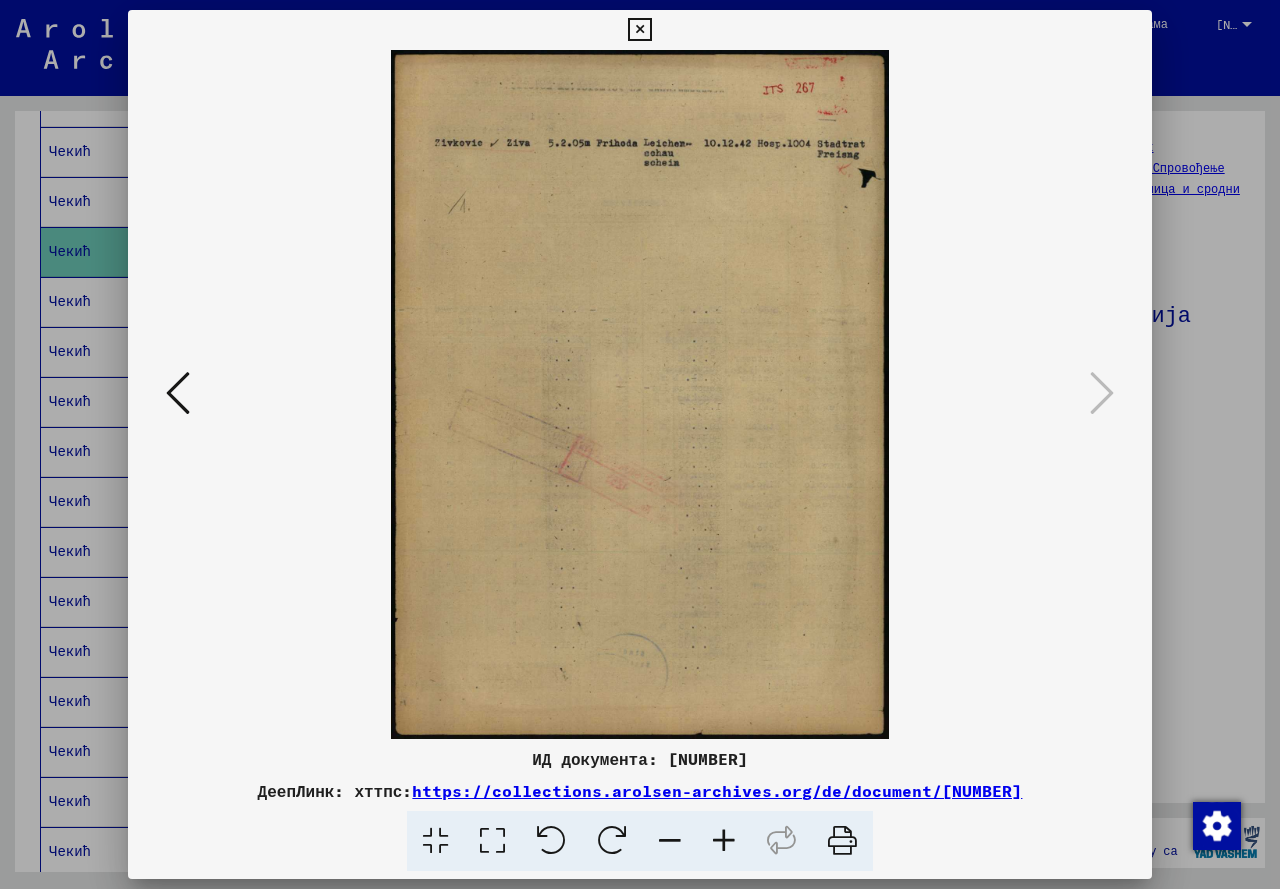scroll, scrollTop: 0, scrollLeft: 0, axis: both 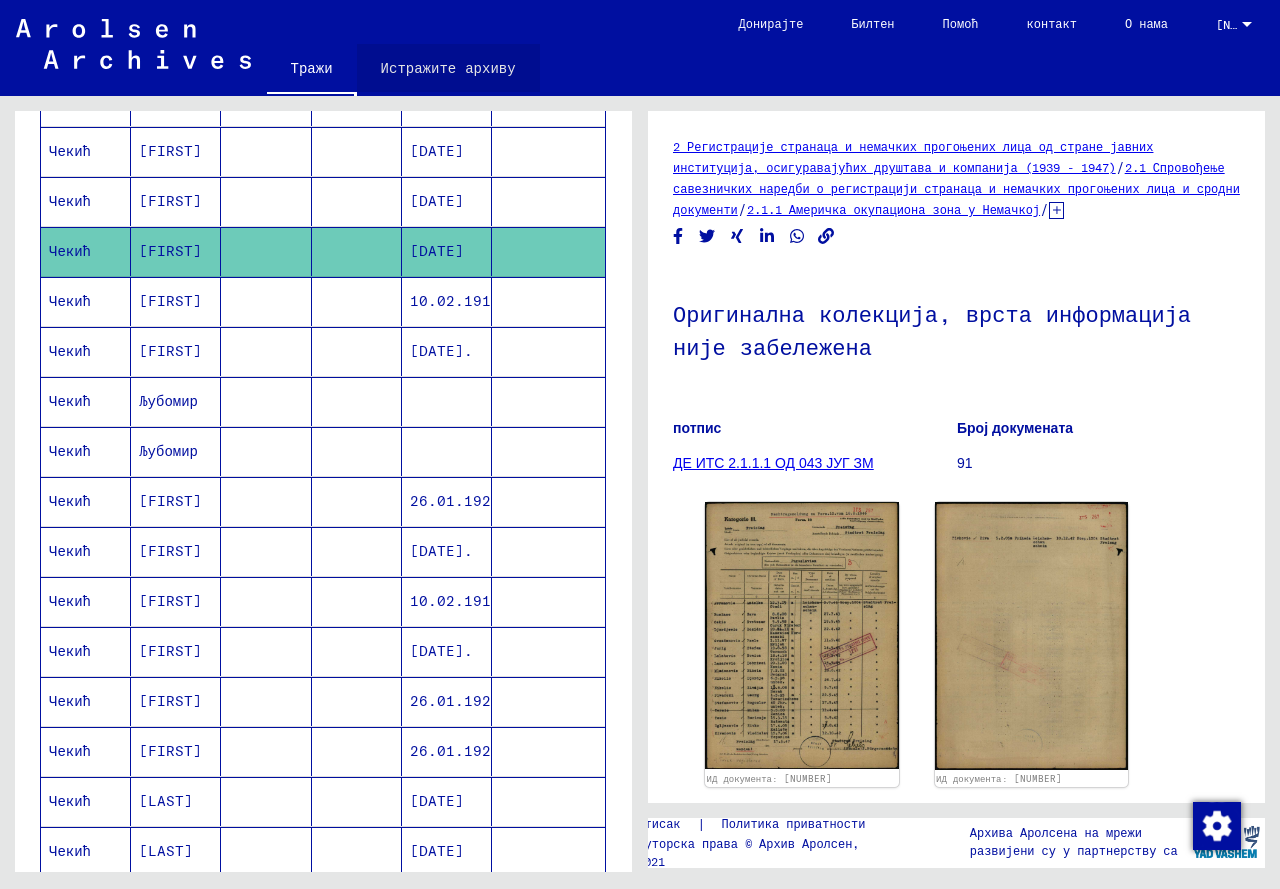 click on "Истражите архиву" 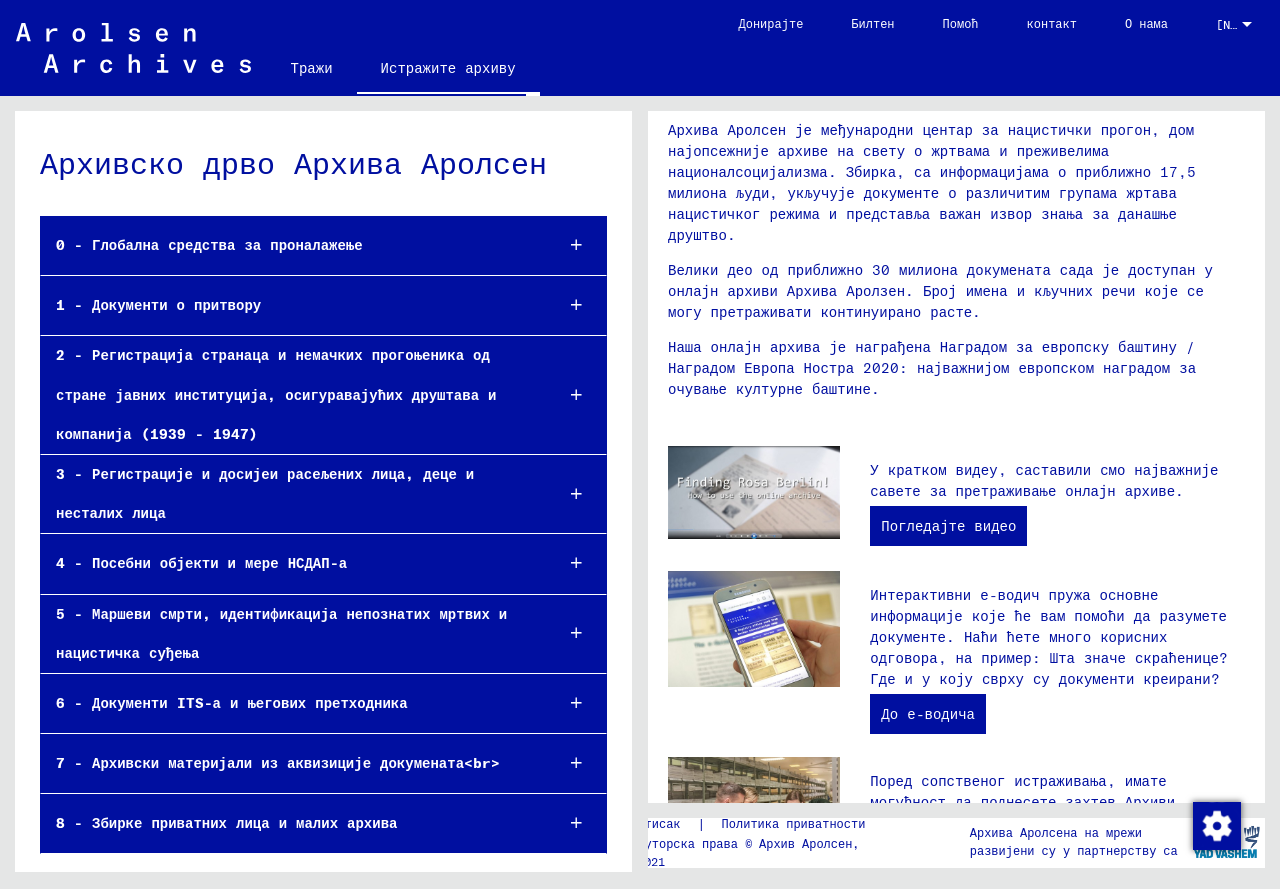 scroll, scrollTop: 101, scrollLeft: 0, axis: vertical 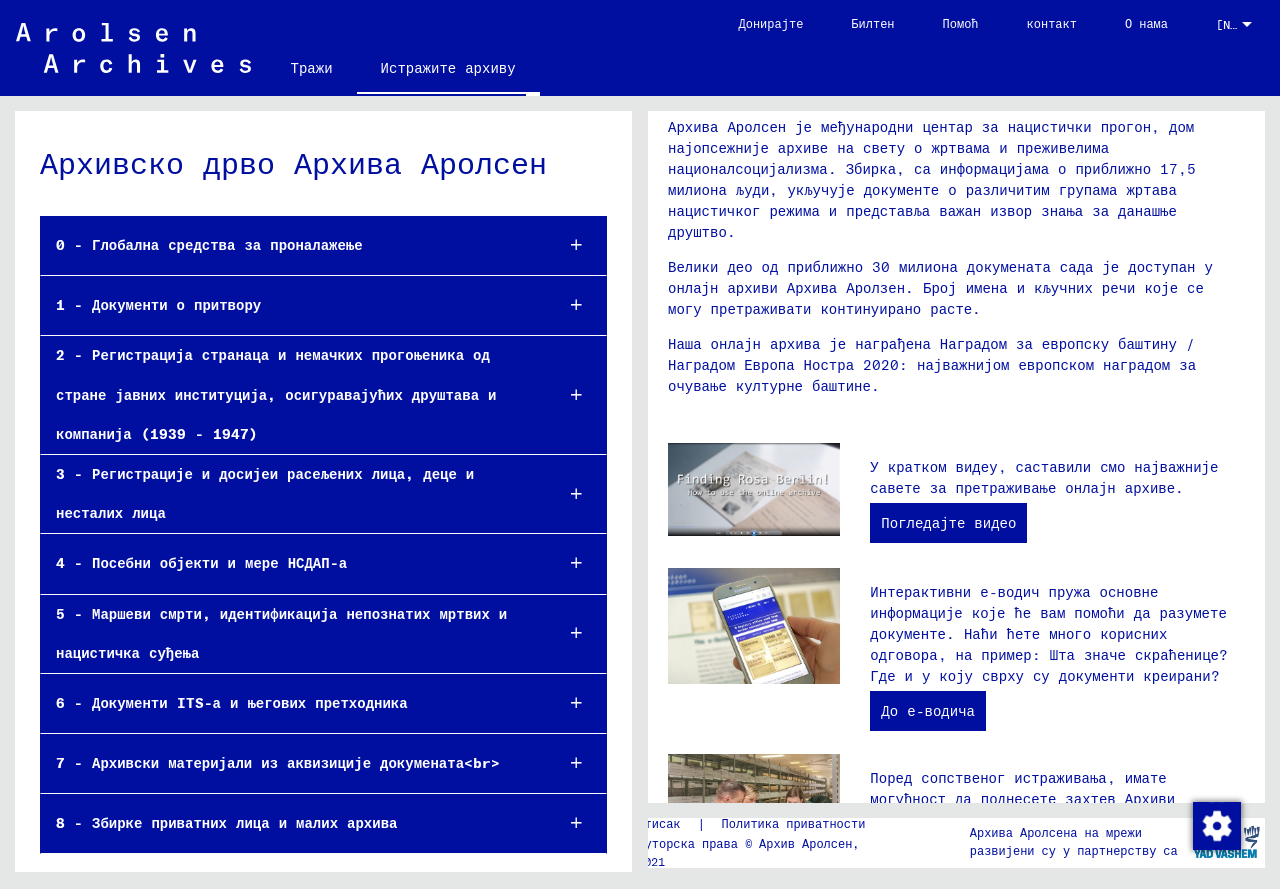 drag, startPoint x: 628, startPoint y: 258, endPoint x: 632, endPoint y: 281, distance: 23.345236 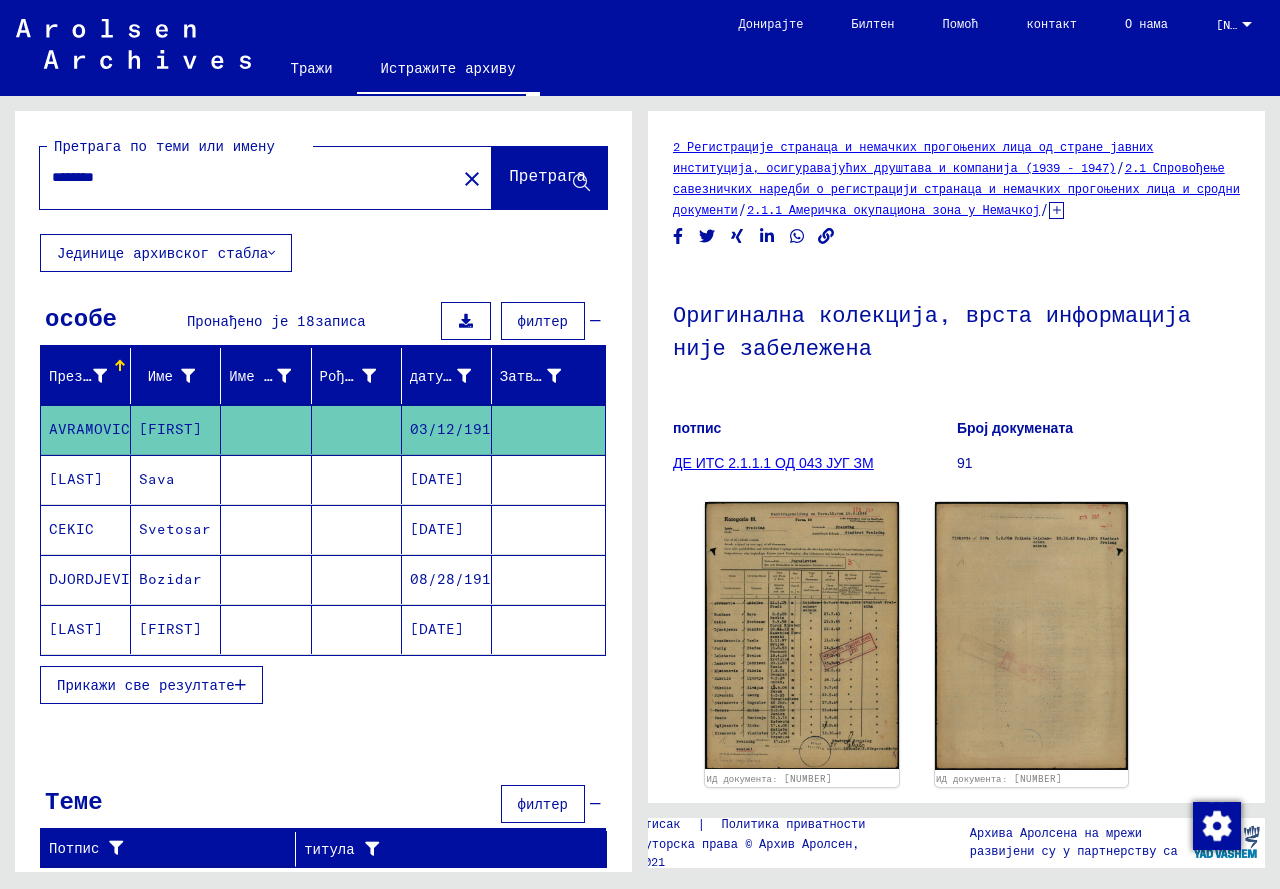 scroll, scrollTop: 0, scrollLeft: 0, axis: both 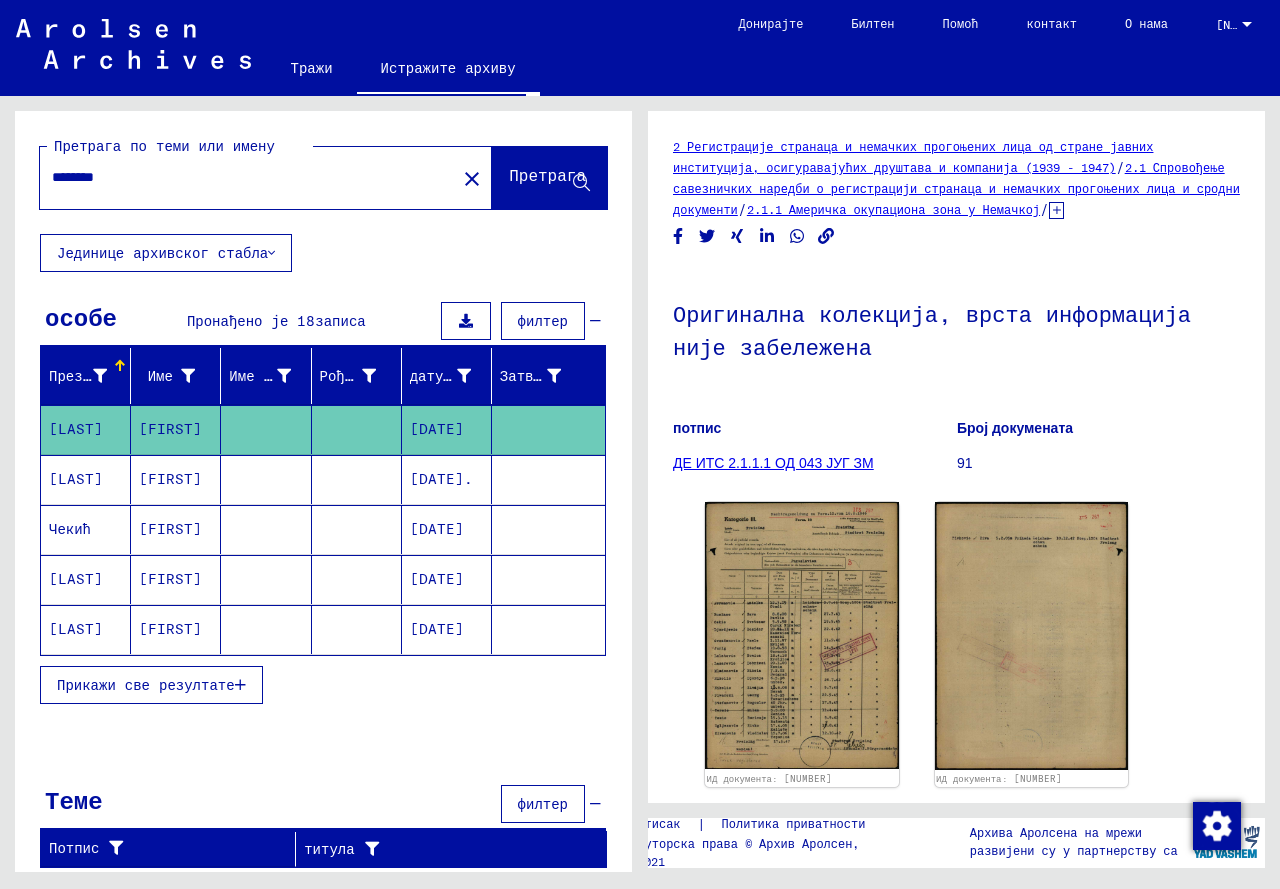 click 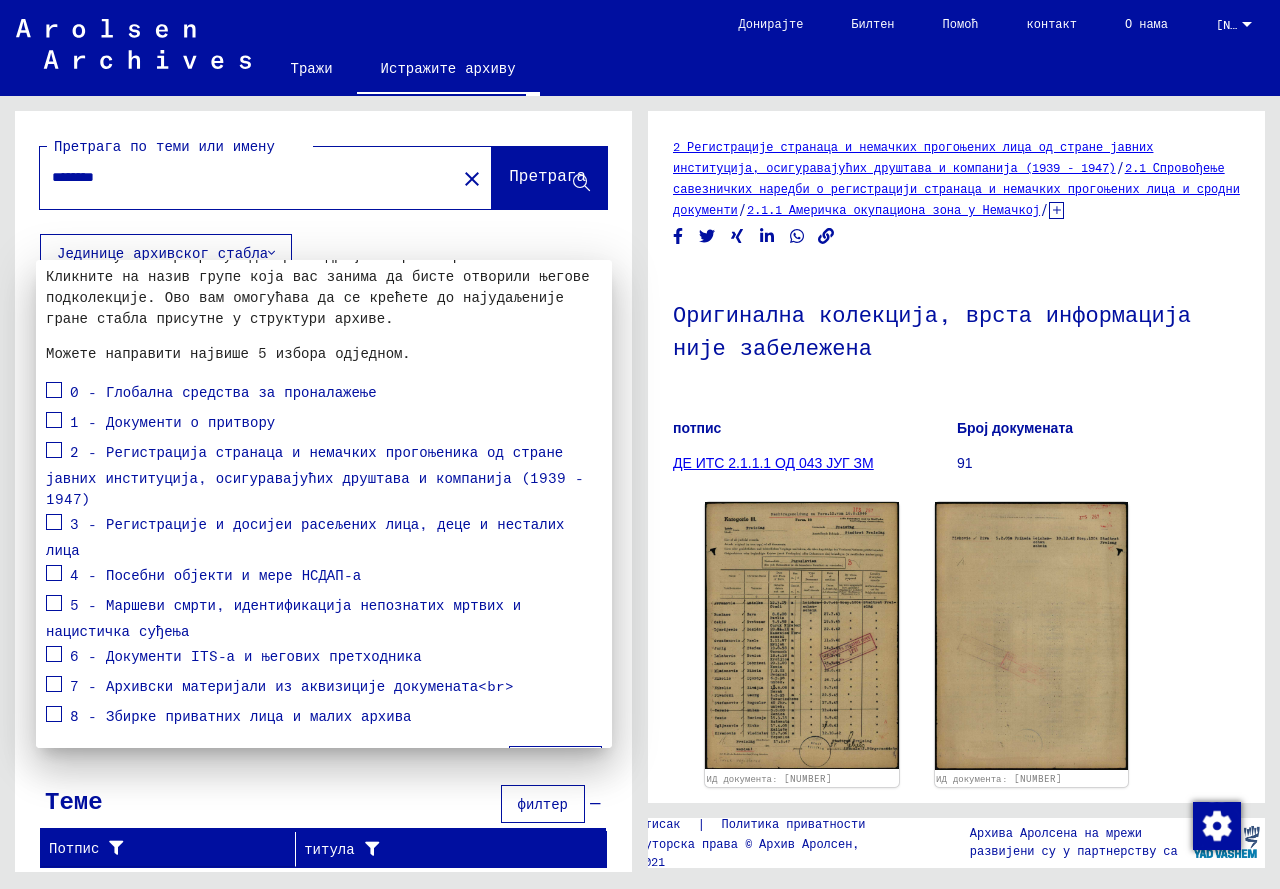 scroll, scrollTop: 115, scrollLeft: 0, axis: vertical 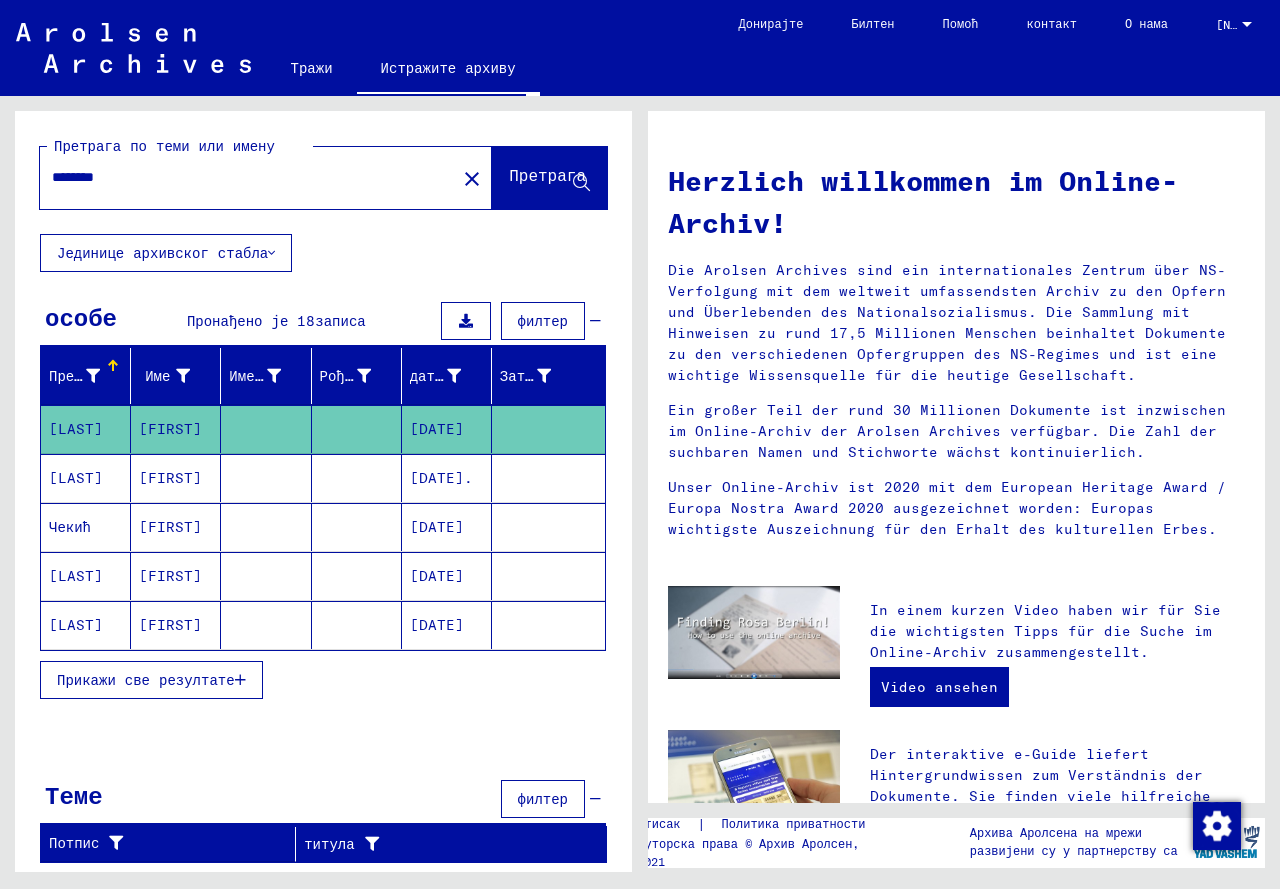 type on "*****" 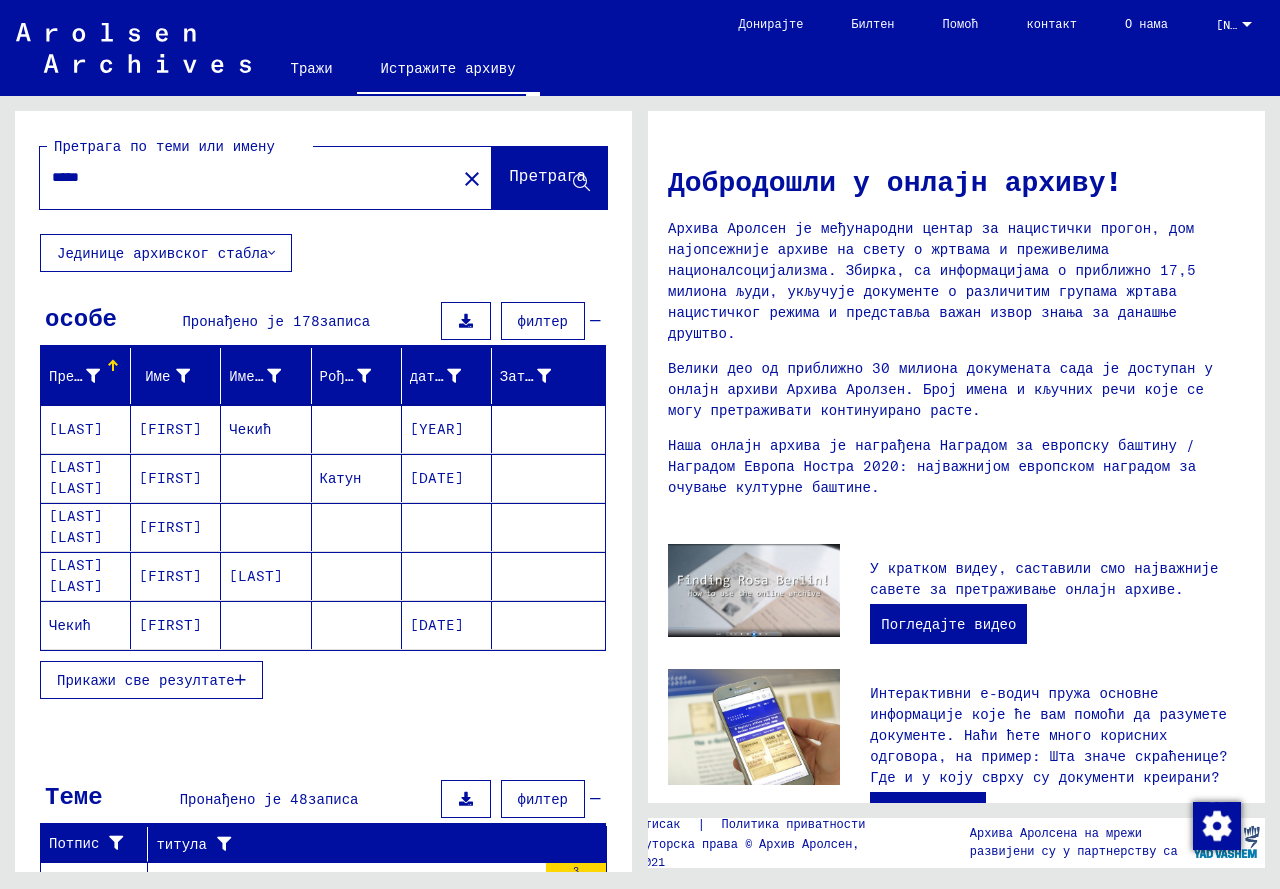click on "Прикажи све резултате" at bounding box center [146, 680] 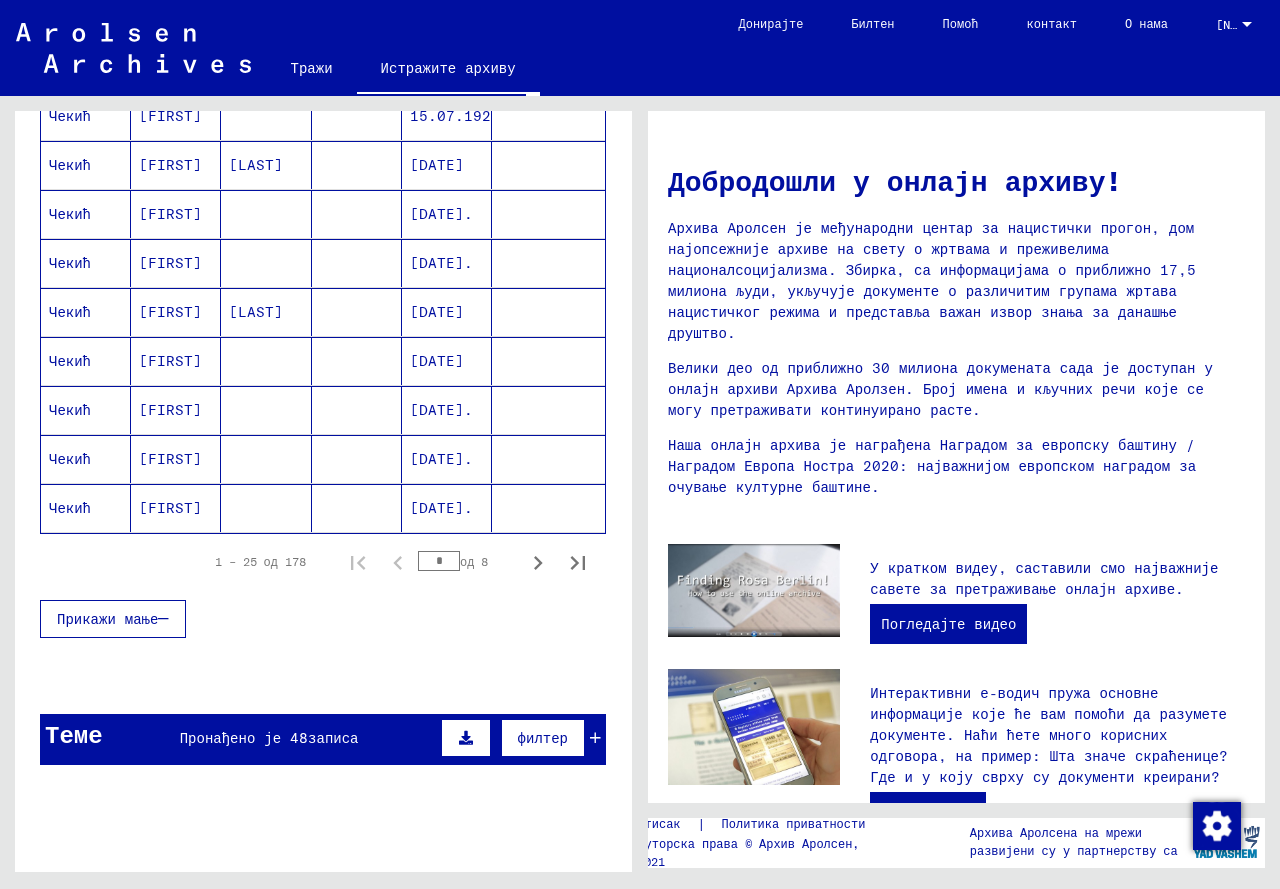 scroll, scrollTop: 1100, scrollLeft: 0, axis: vertical 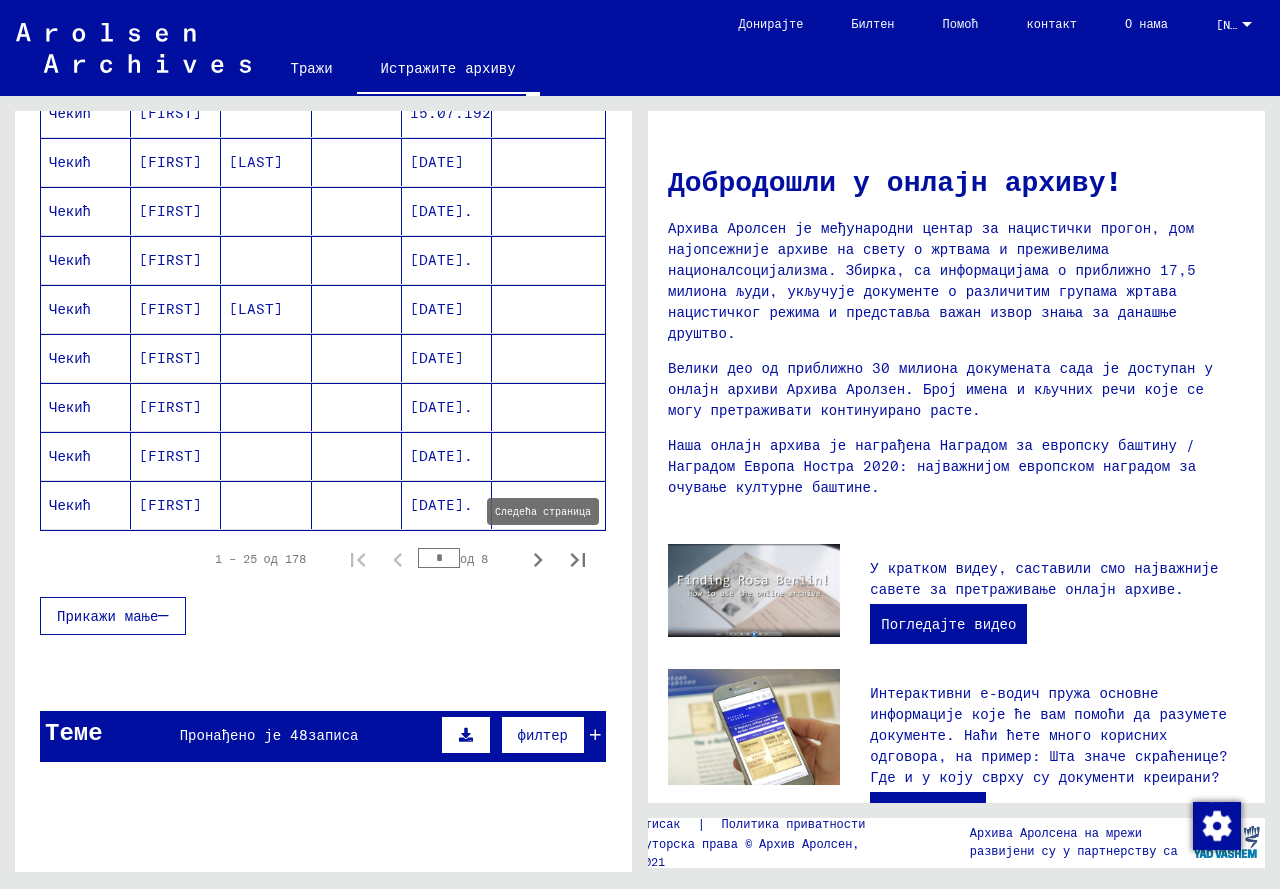click 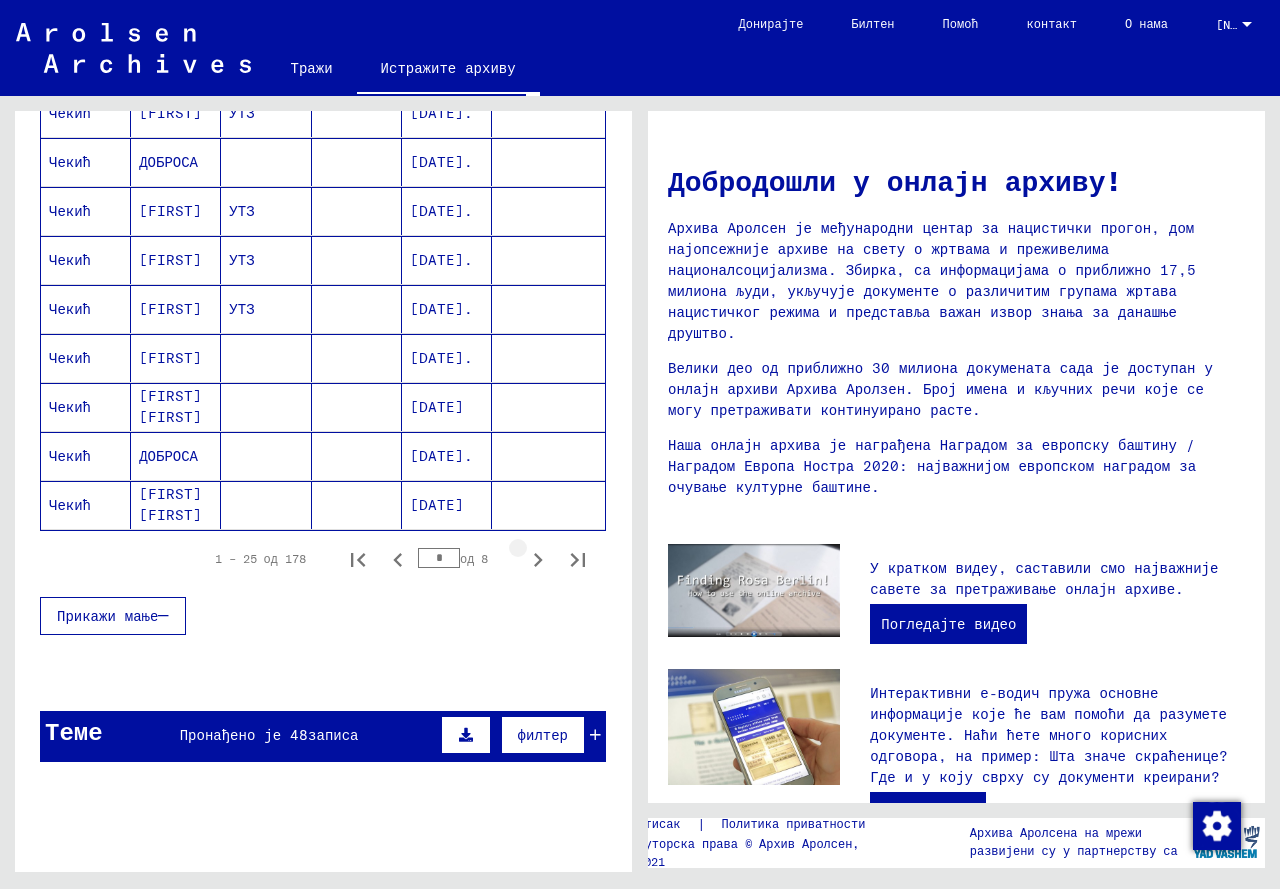 click 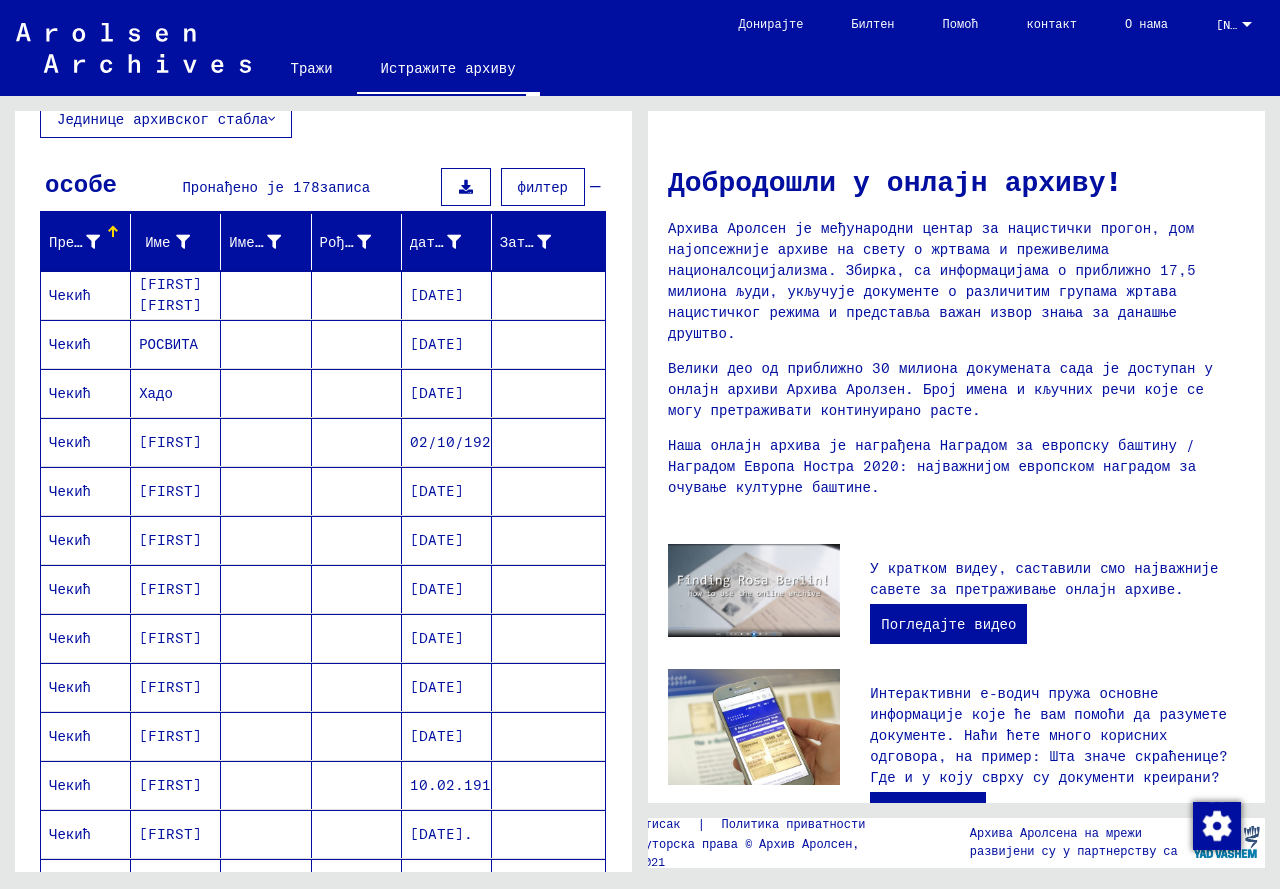 scroll, scrollTop: 128, scrollLeft: 0, axis: vertical 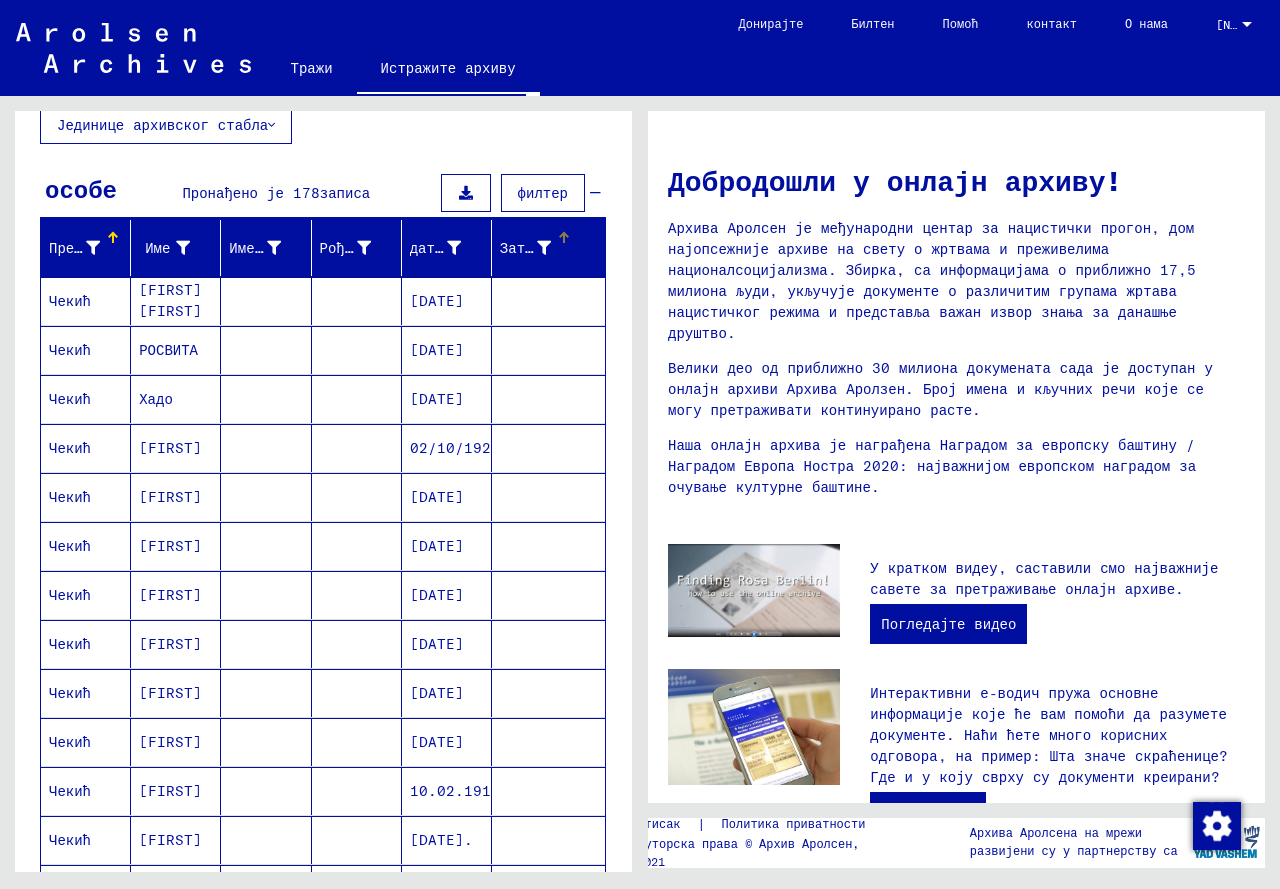 click on "Затвореник #" at bounding box center (551, 248) 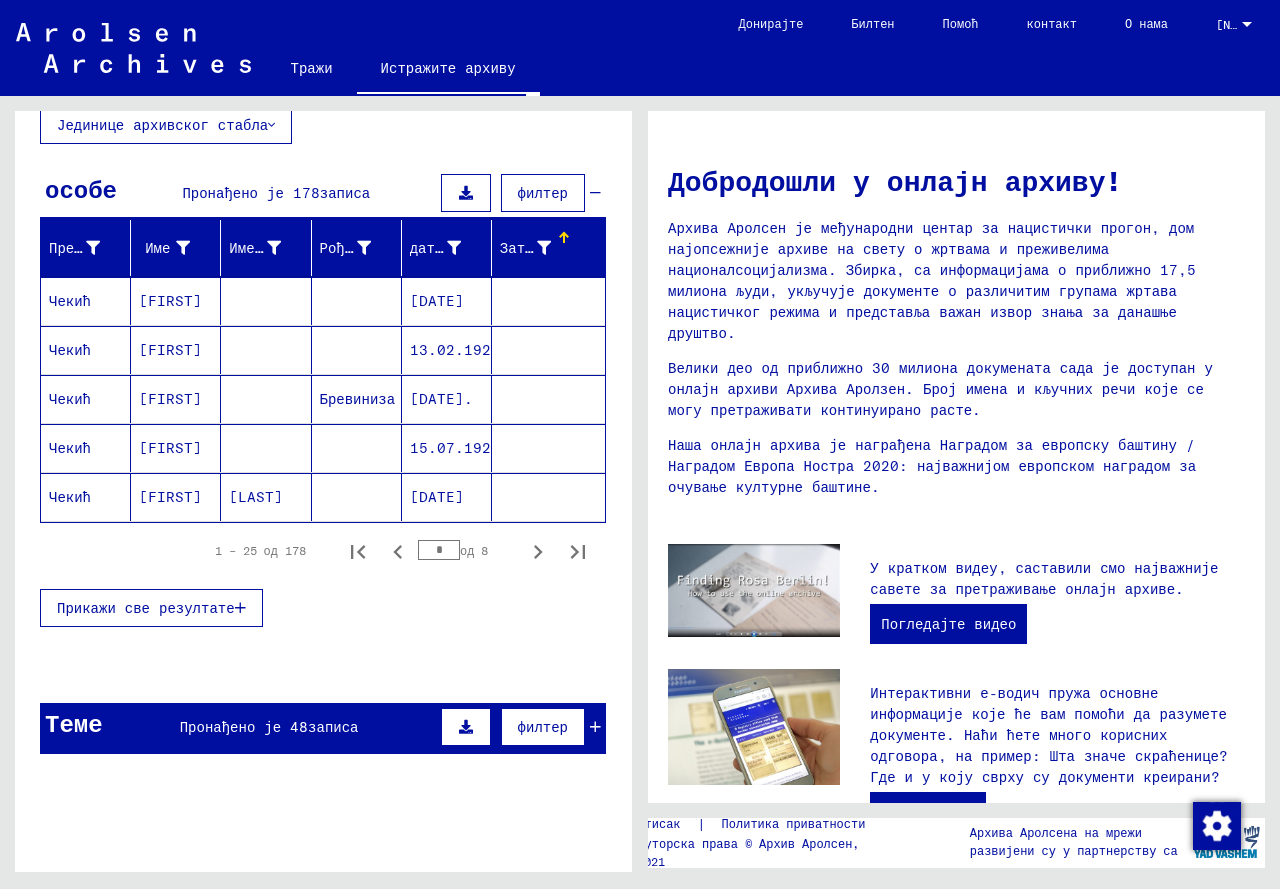 click on "[DATE]" at bounding box center [459, 350] 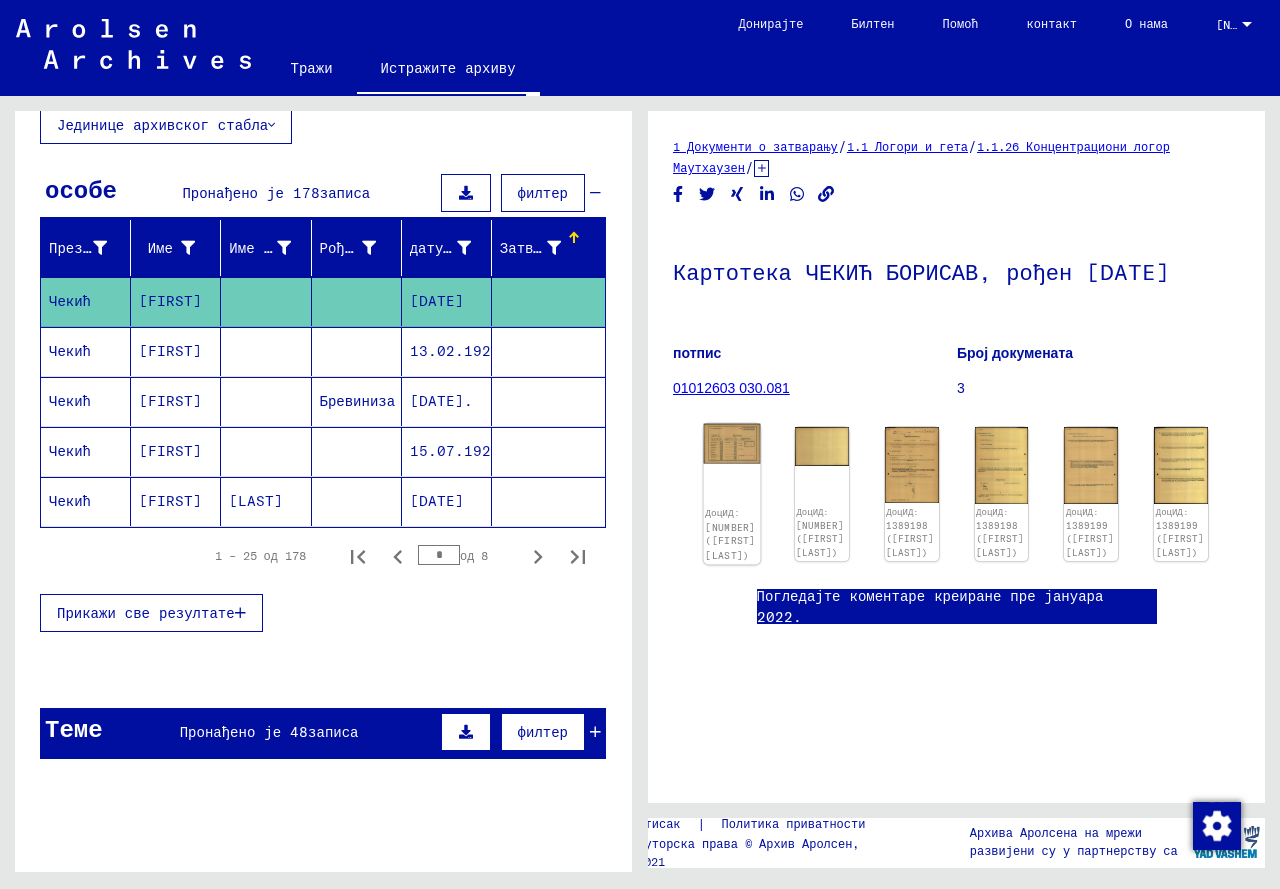 scroll, scrollTop: 0, scrollLeft: 0, axis: both 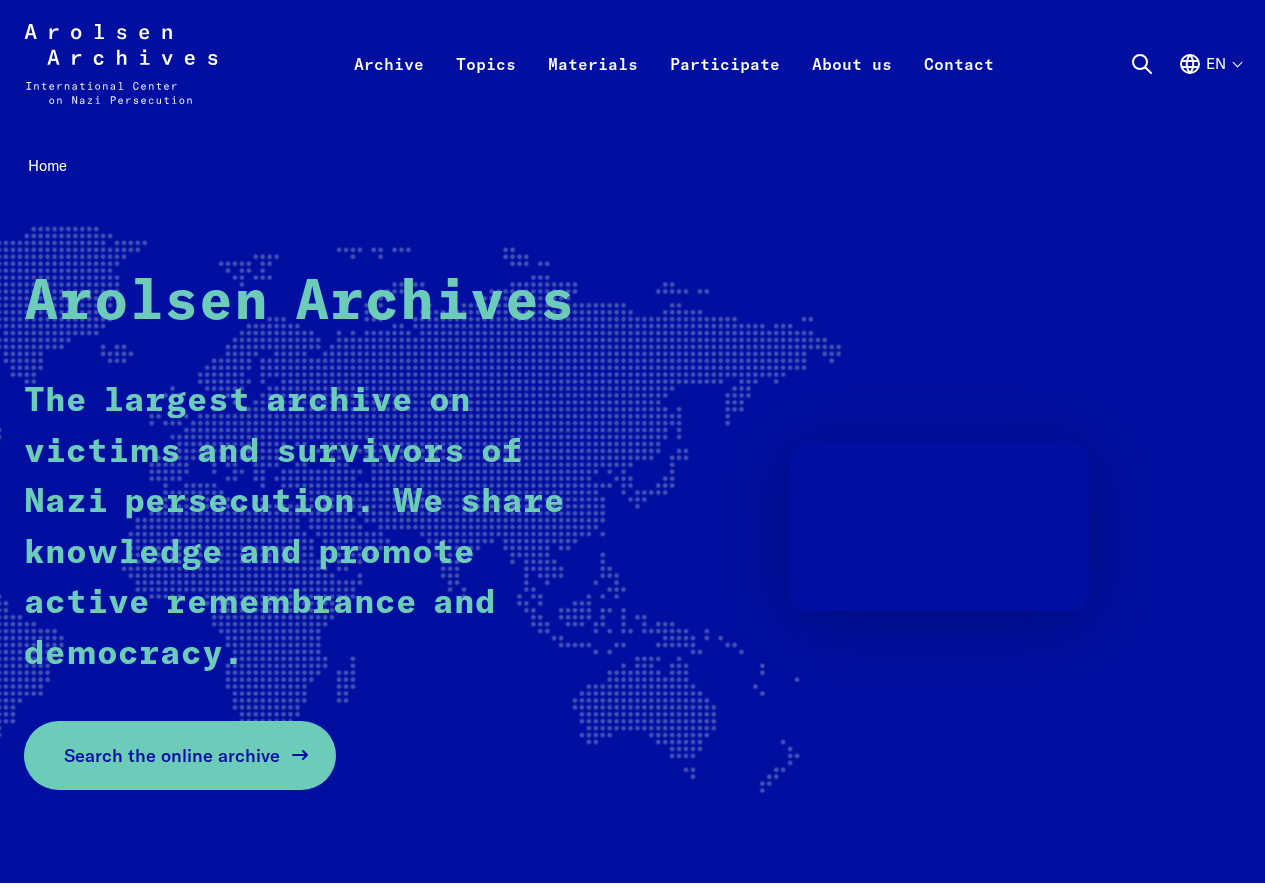 click on "Search the online archive" at bounding box center (172, 755) 